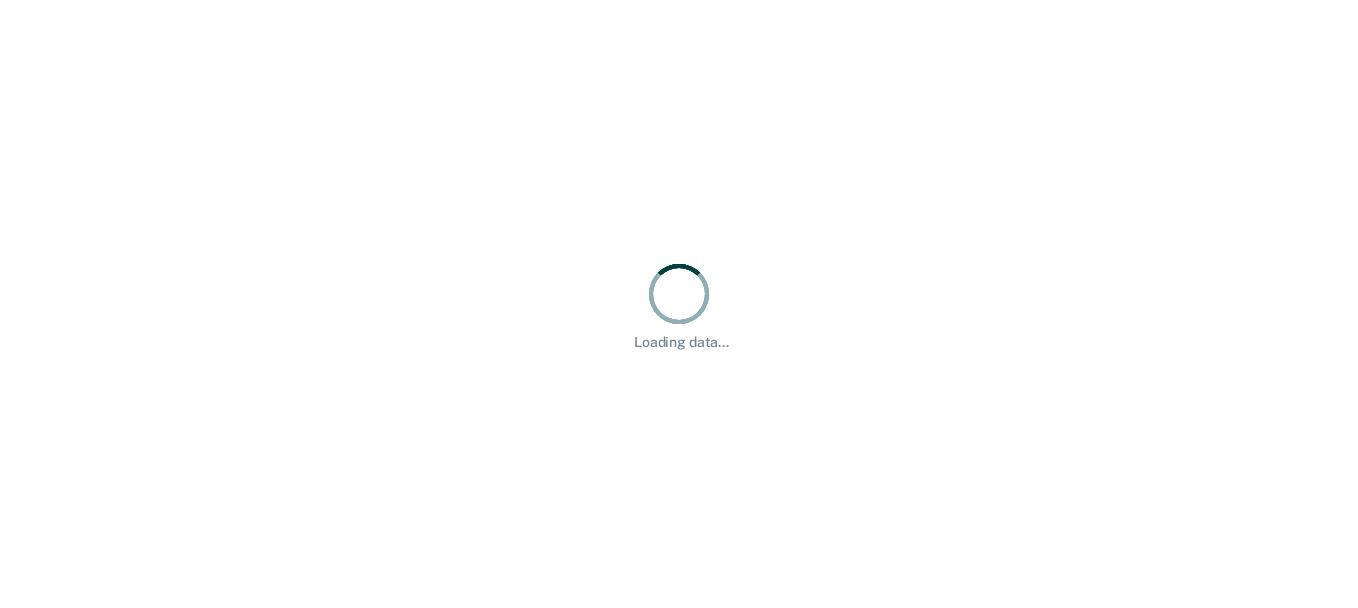 scroll, scrollTop: 0, scrollLeft: 0, axis: both 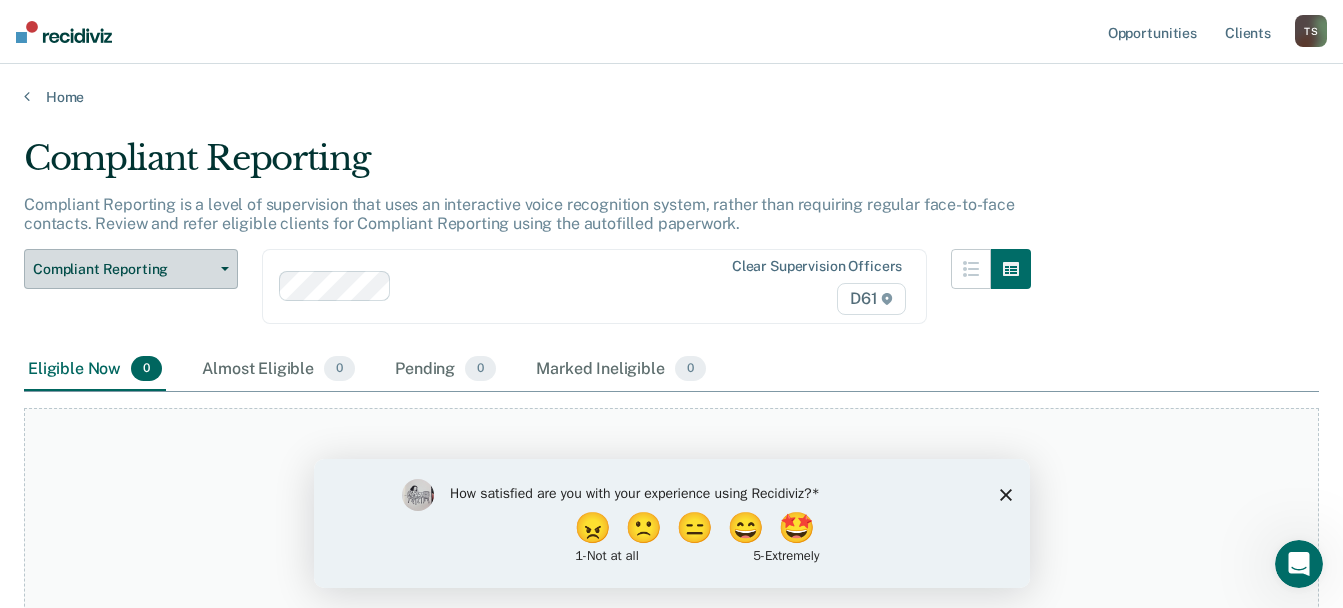 click on "Compliant Reporting" at bounding box center (131, 269) 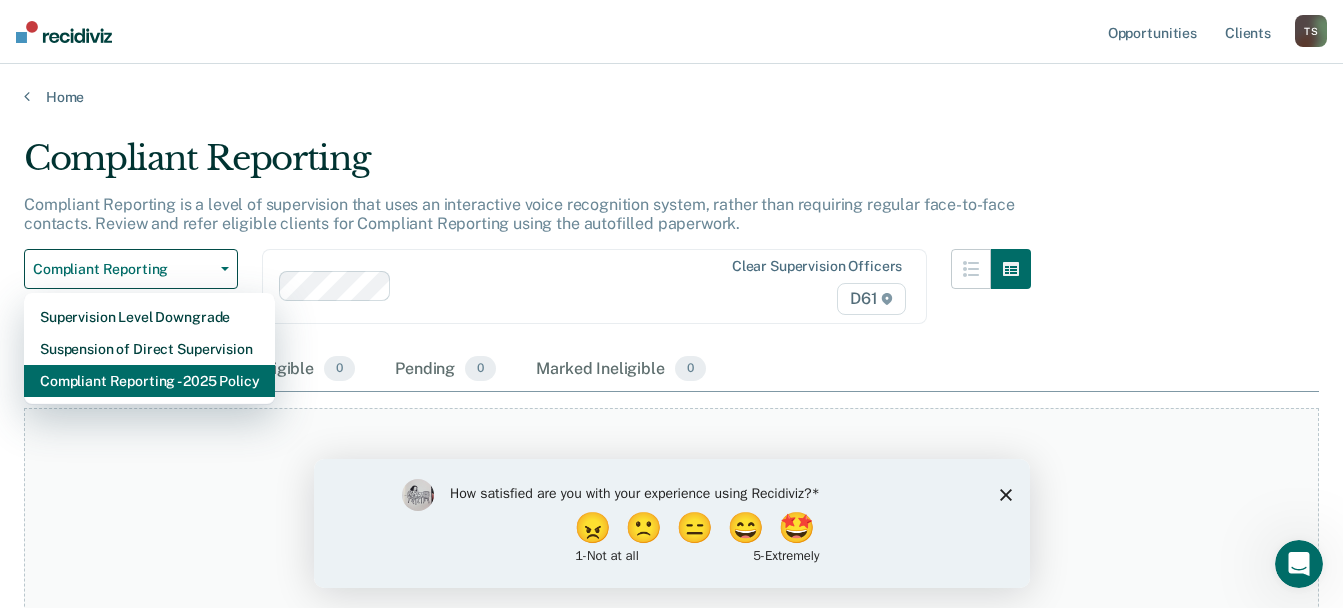 click on "Compliant Reporting - 2025 Policy" at bounding box center (149, 381) 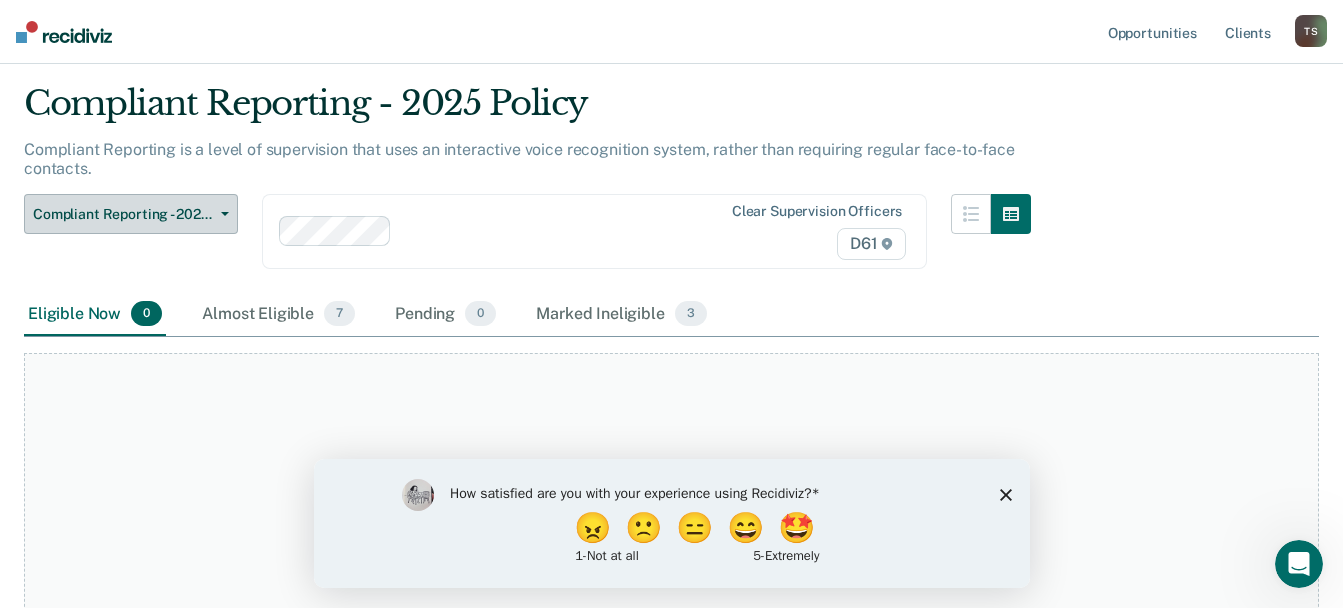 scroll, scrollTop: 100, scrollLeft: 0, axis: vertical 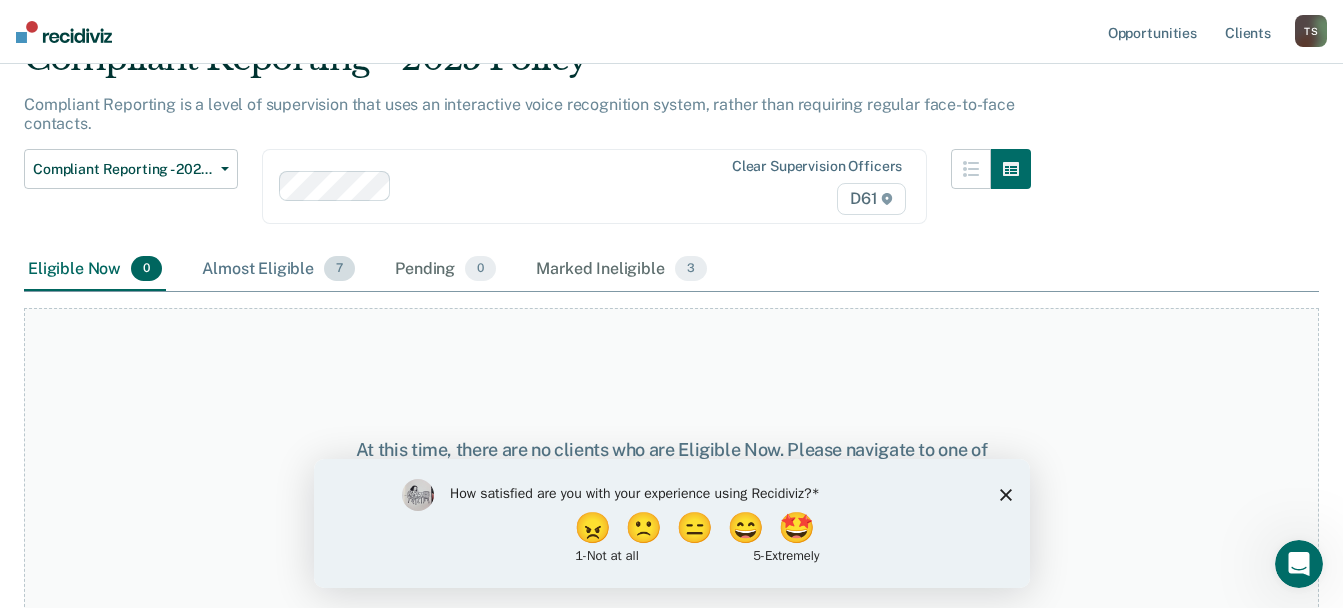click on "Almost Eligible 7" at bounding box center [278, 270] 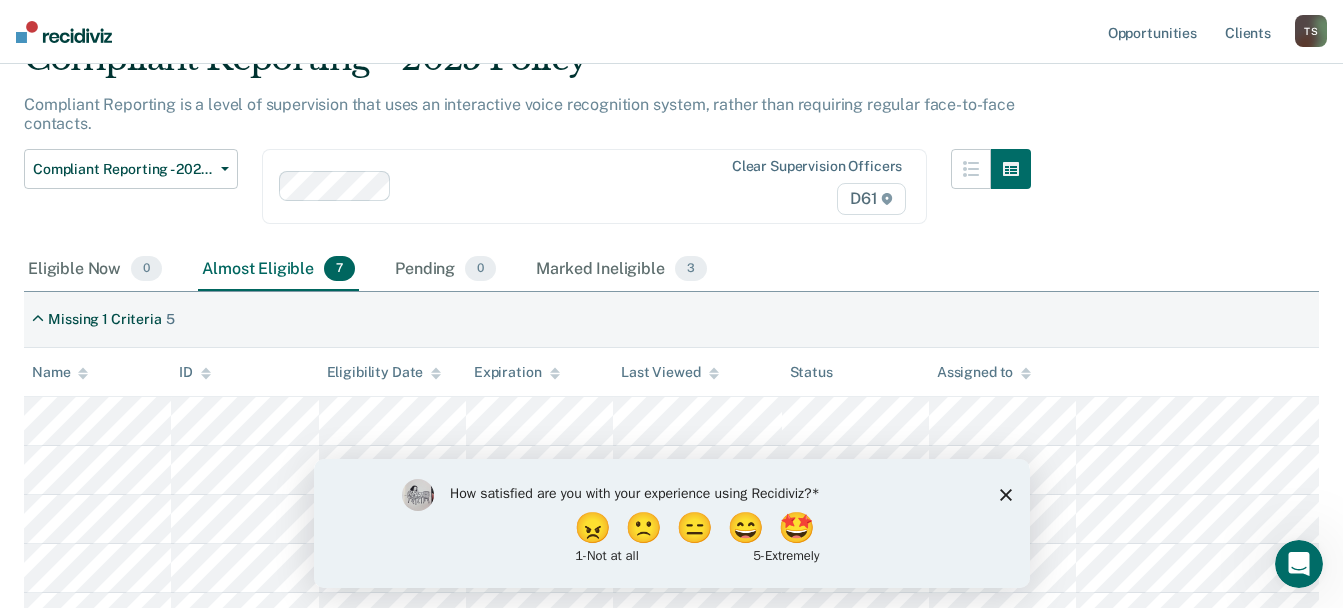 click 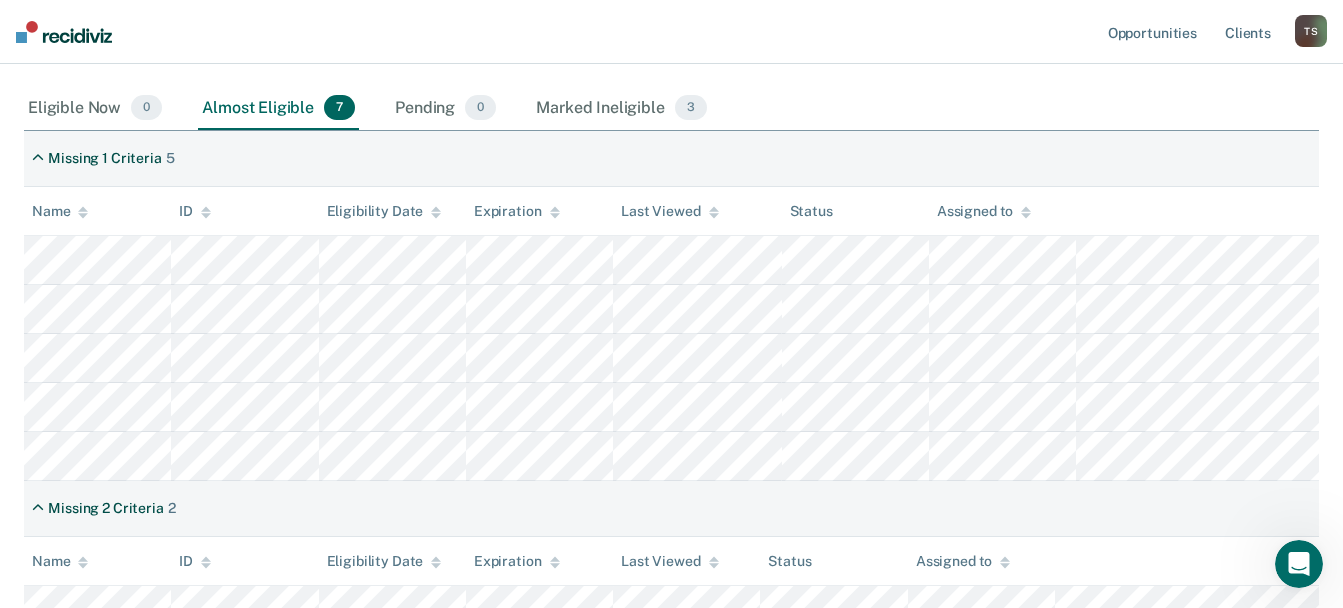 scroll, scrollTop: 337, scrollLeft: 0, axis: vertical 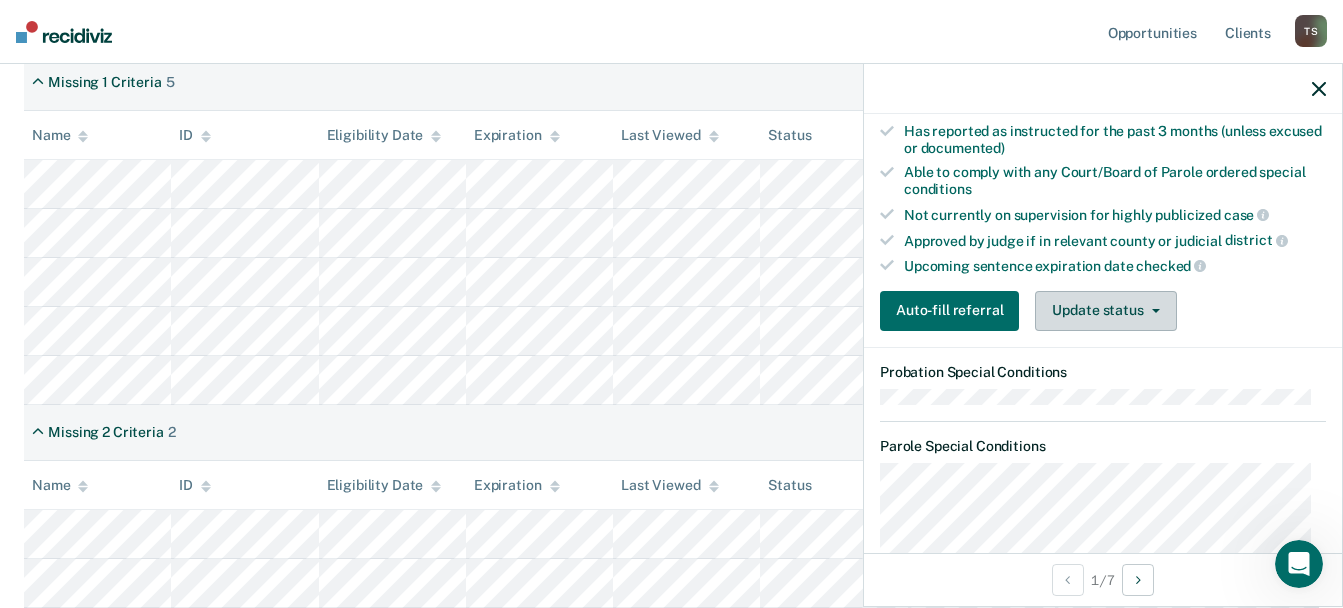click on "Update status" at bounding box center (1105, 311) 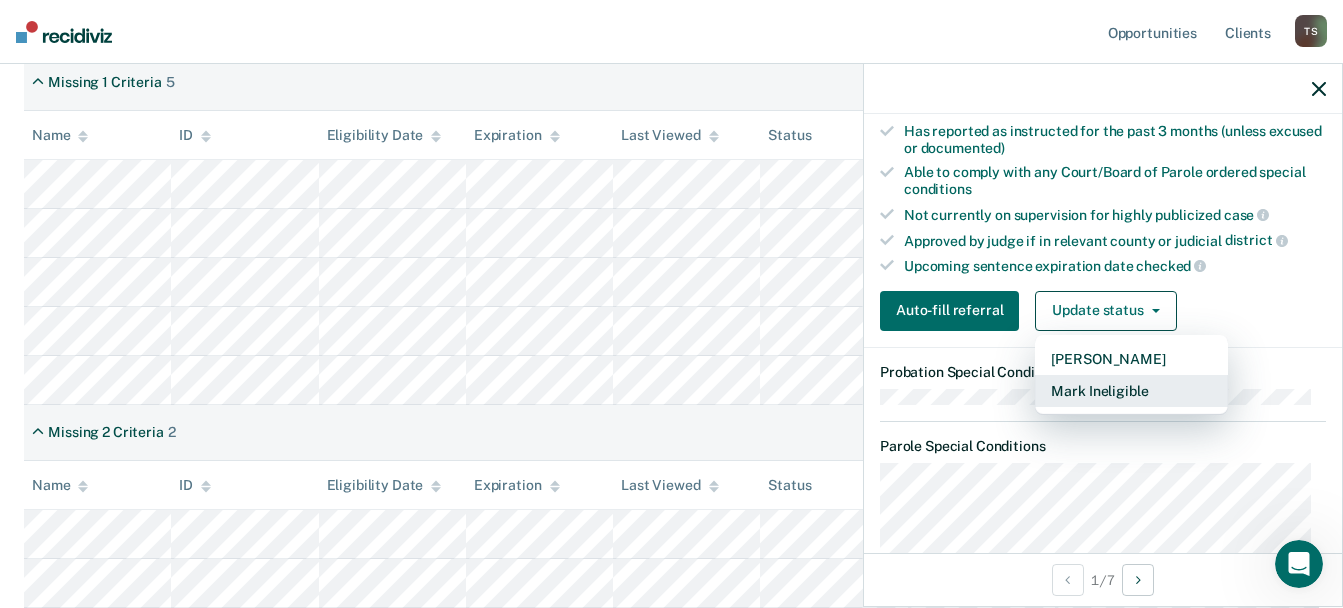 click on "Mark Ineligible" at bounding box center [1131, 391] 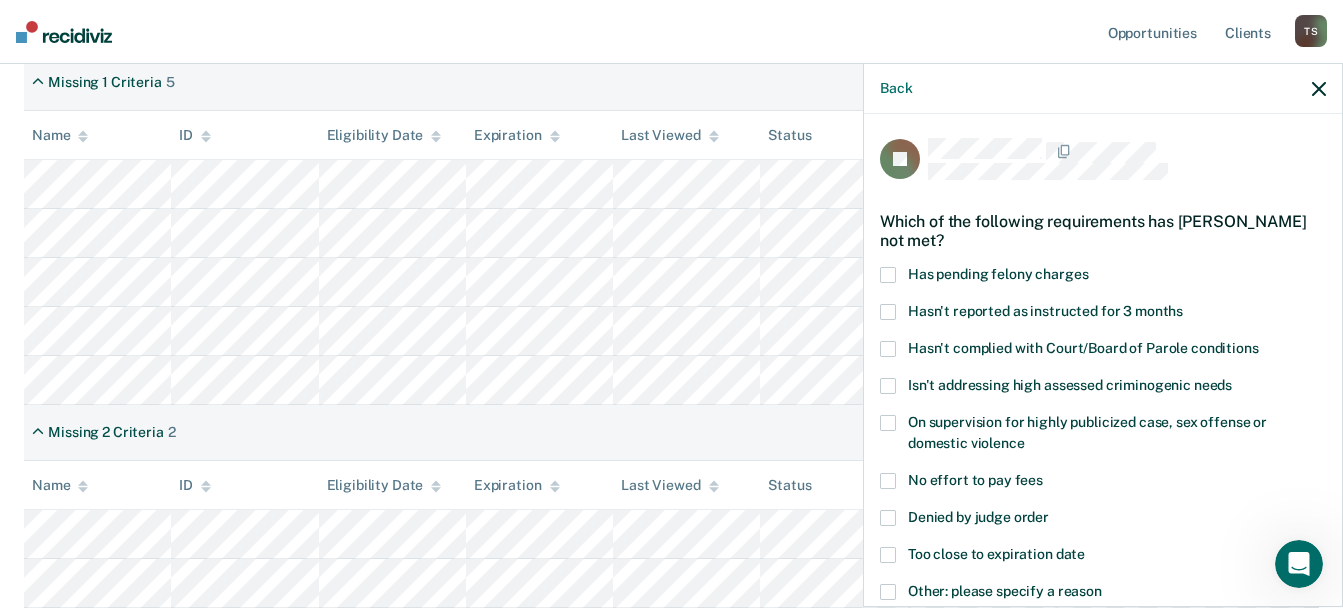 scroll, scrollTop: 100, scrollLeft: 0, axis: vertical 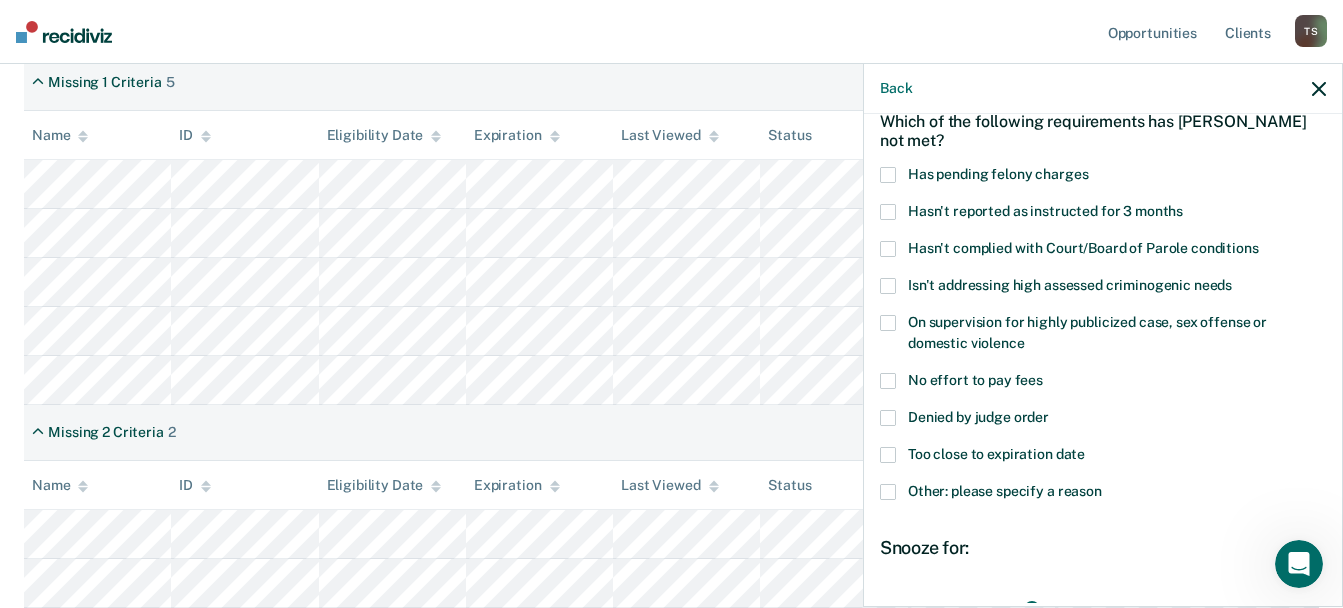click at bounding box center (888, 492) 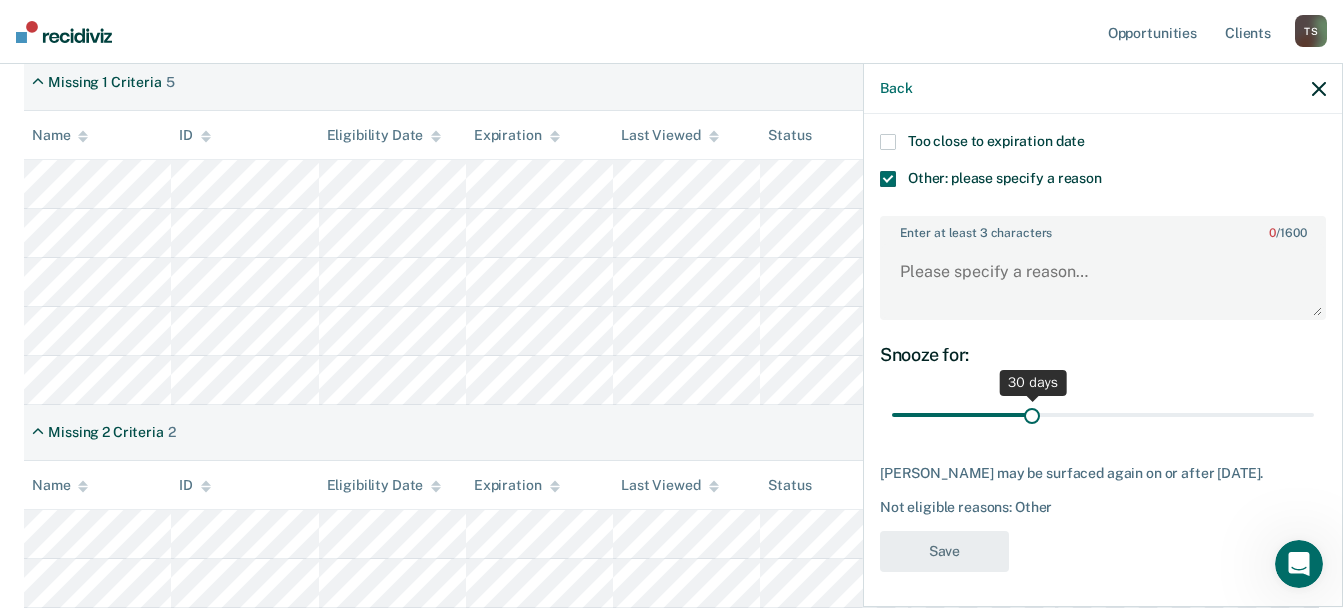 scroll, scrollTop: 416, scrollLeft: 0, axis: vertical 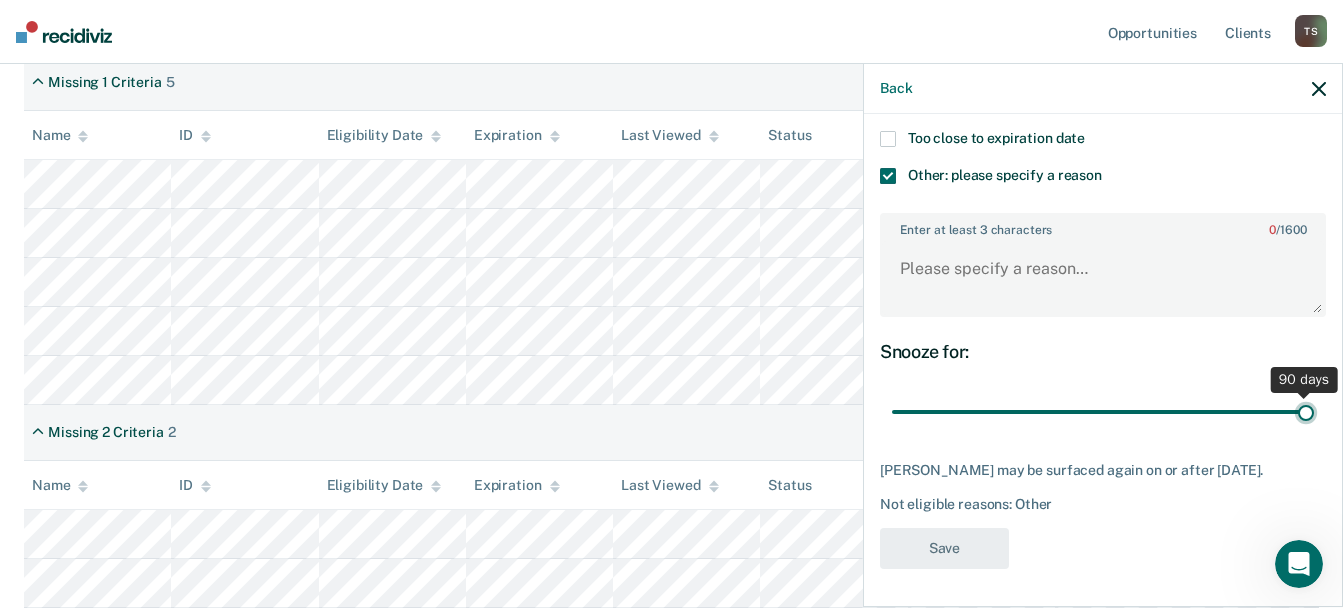 drag, startPoint x: 1030, startPoint y: 415, endPoint x: 1509, endPoint y: 375, distance: 480.66724 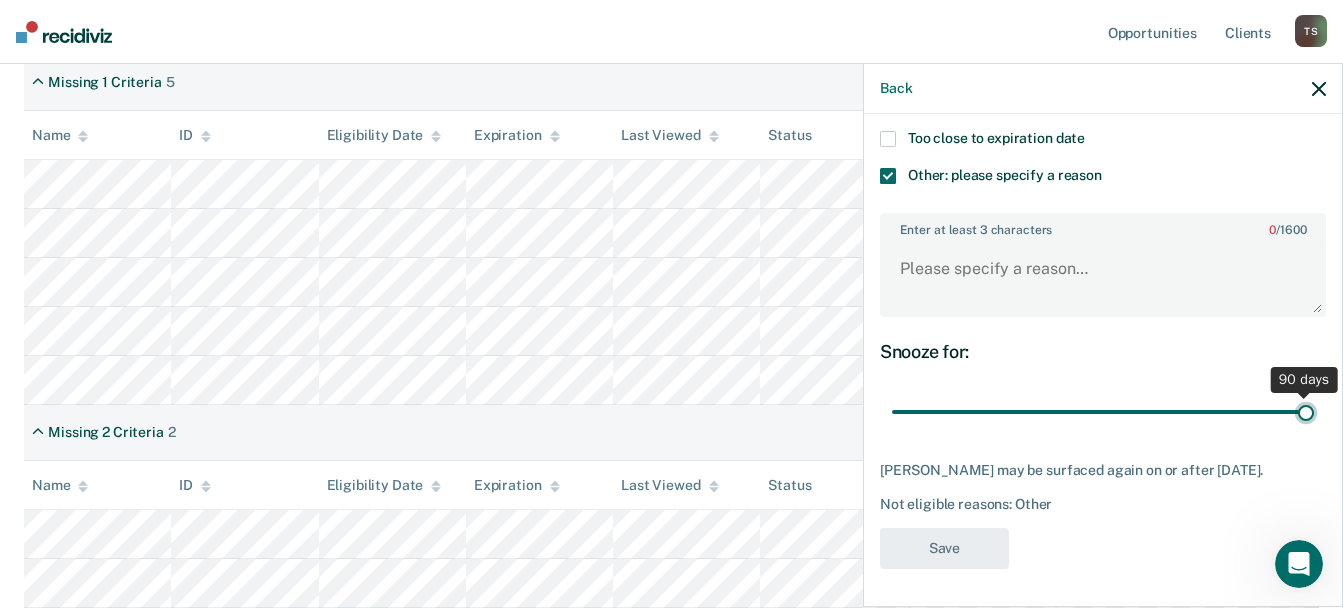 type on "90" 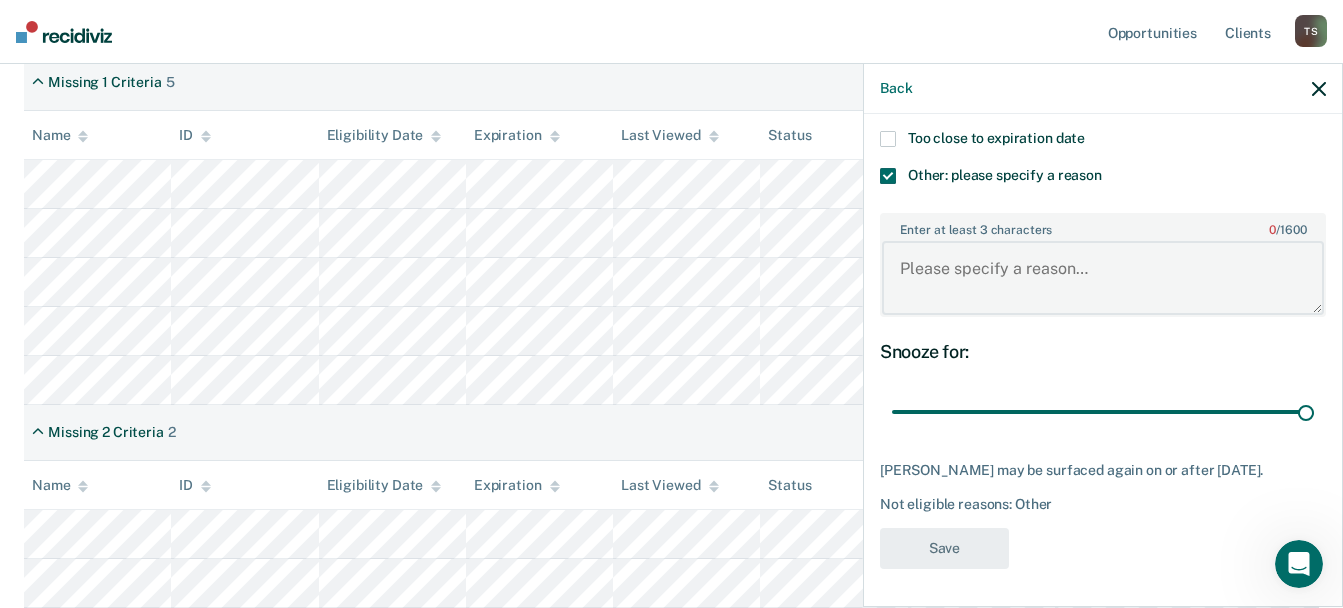 click on "Enter at least 3 characters 0  /  1600" at bounding box center [1103, 278] 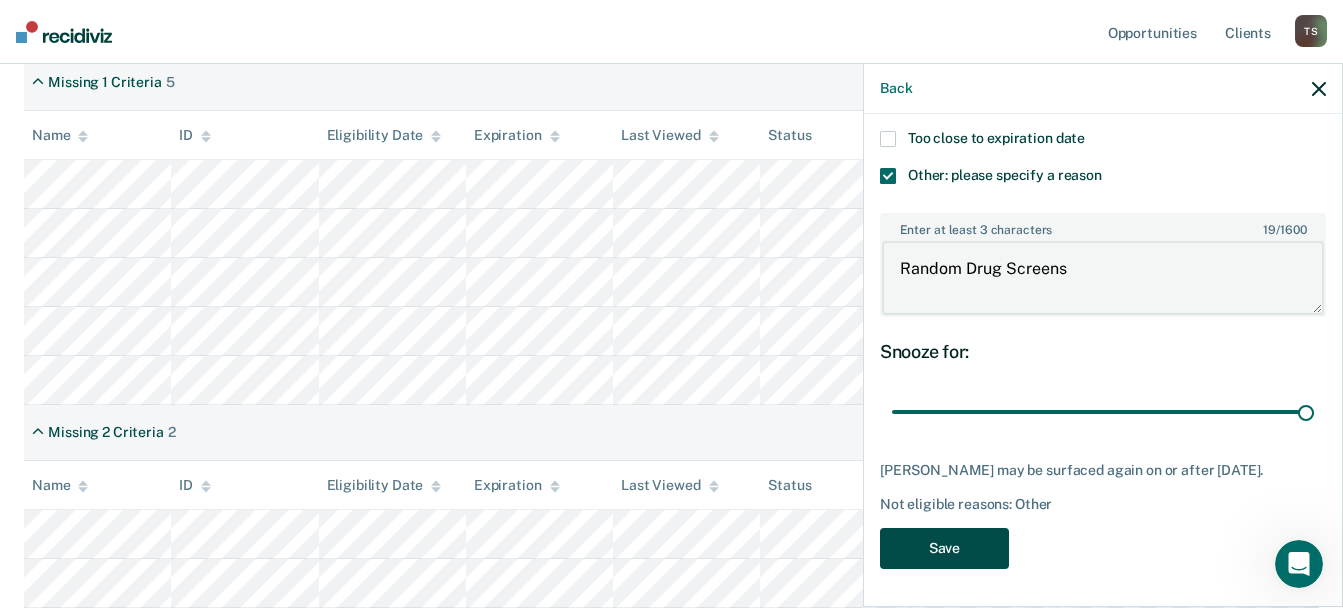 type on "Random Drug Screens" 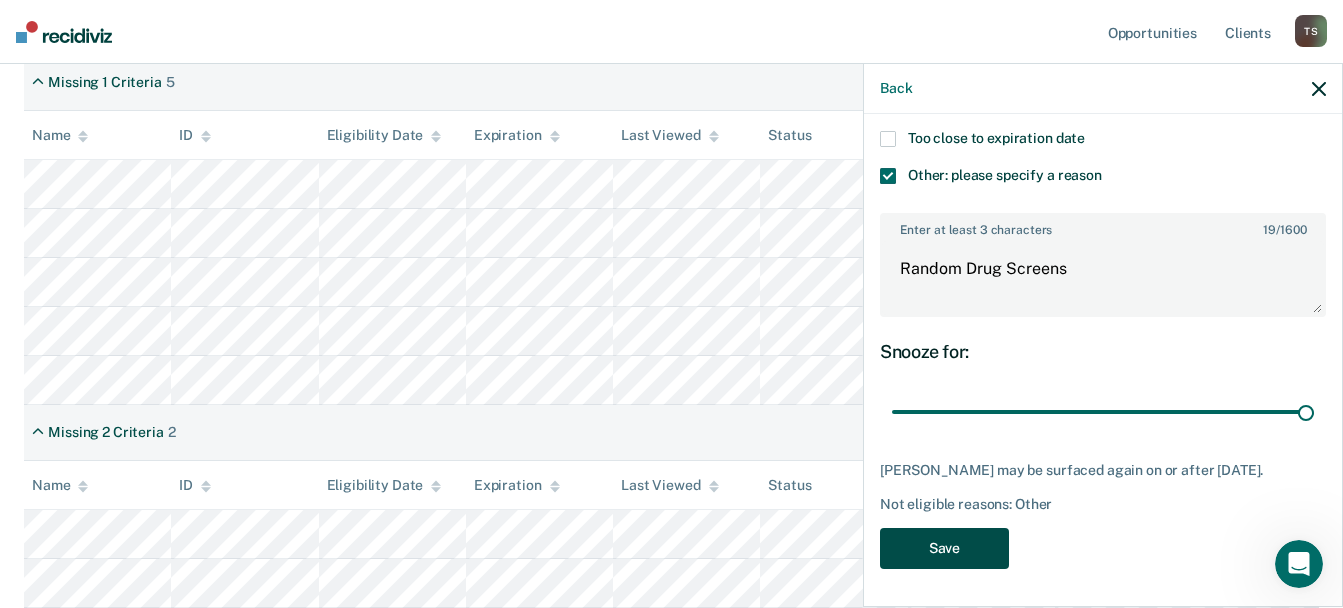 click on "Save" at bounding box center (944, 548) 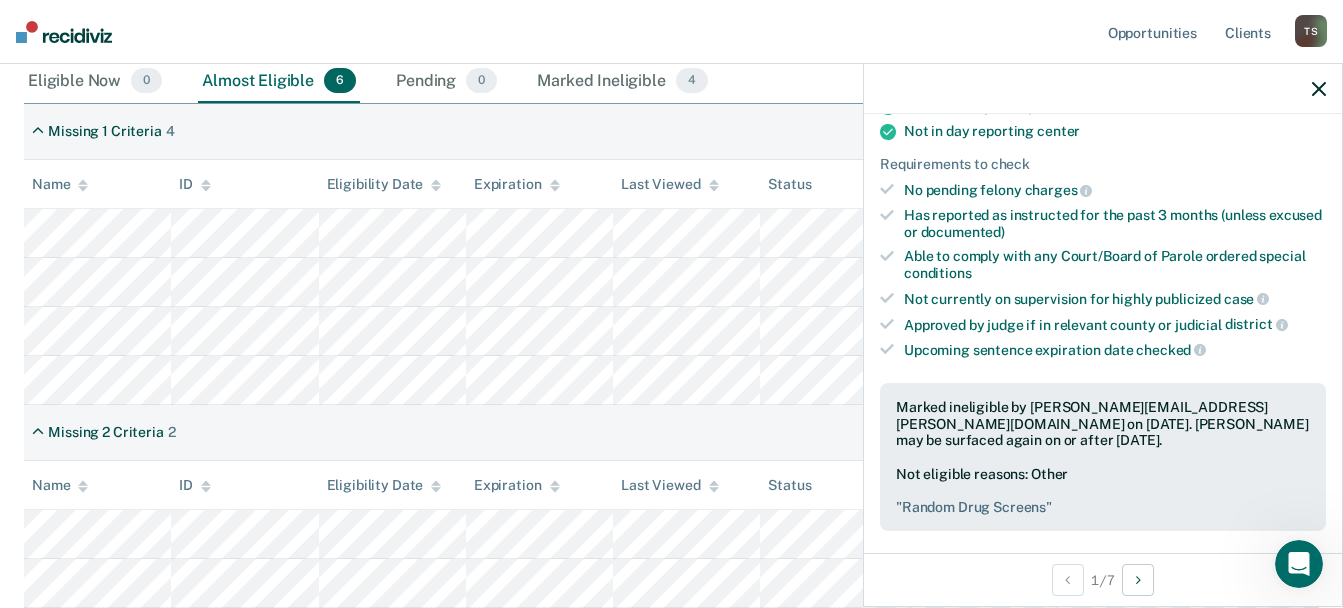 click 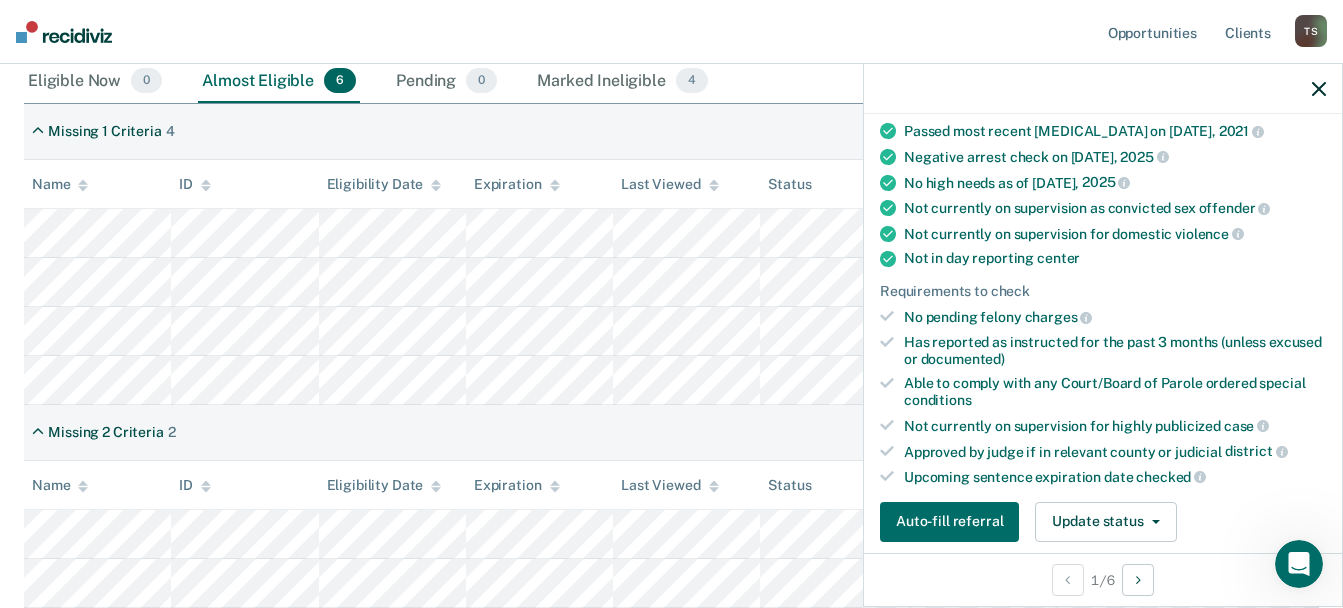 scroll, scrollTop: 300, scrollLeft: 0, axis: vertical 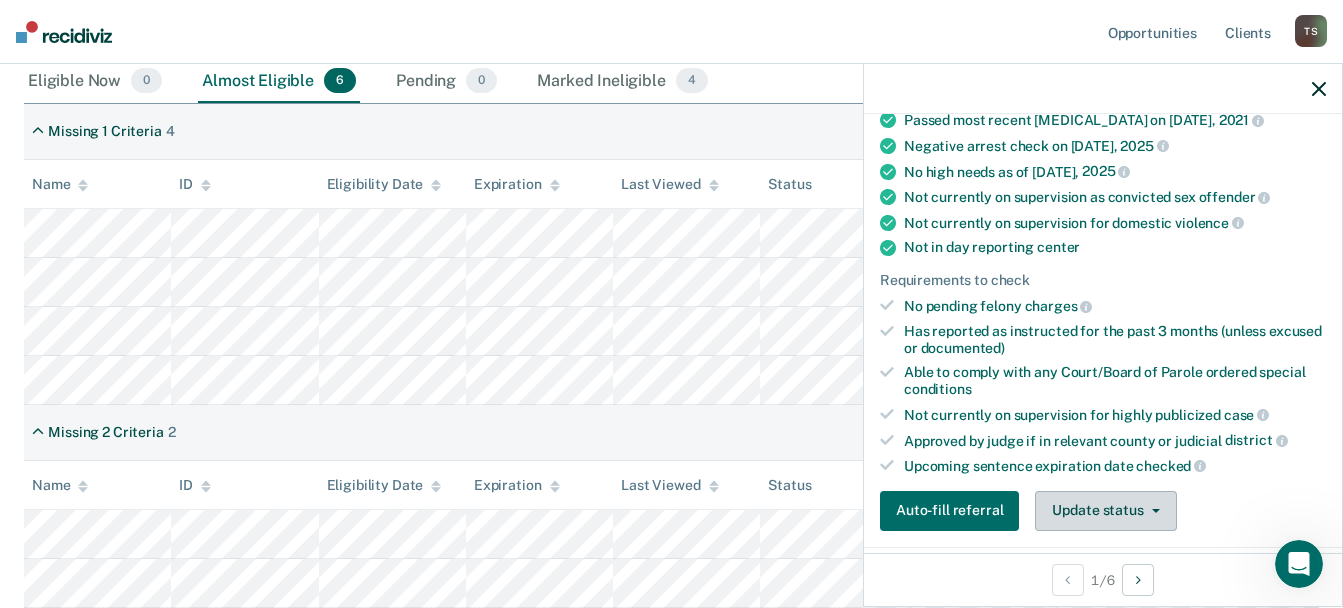 click on "Update status" at bounding box center [1105, 511] 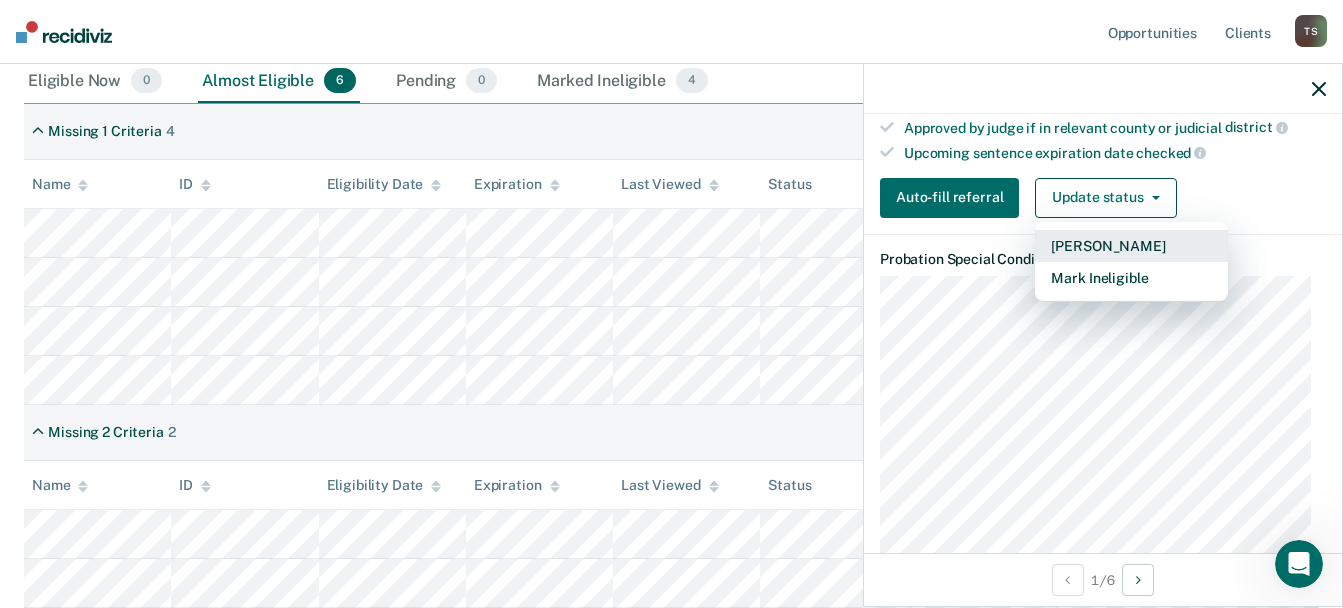 scroll, scrollTop: 619, scrollLeft: 0, axis: vertical 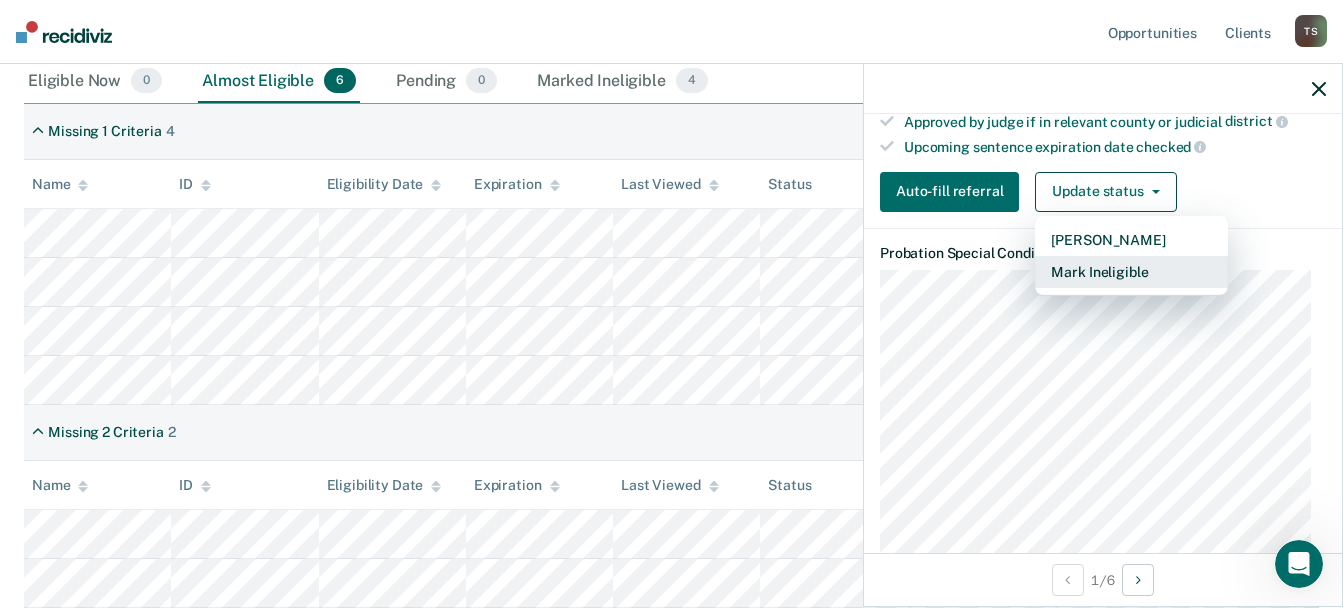 click on "Mark Ineligible" at bounding box center [1131, 272] 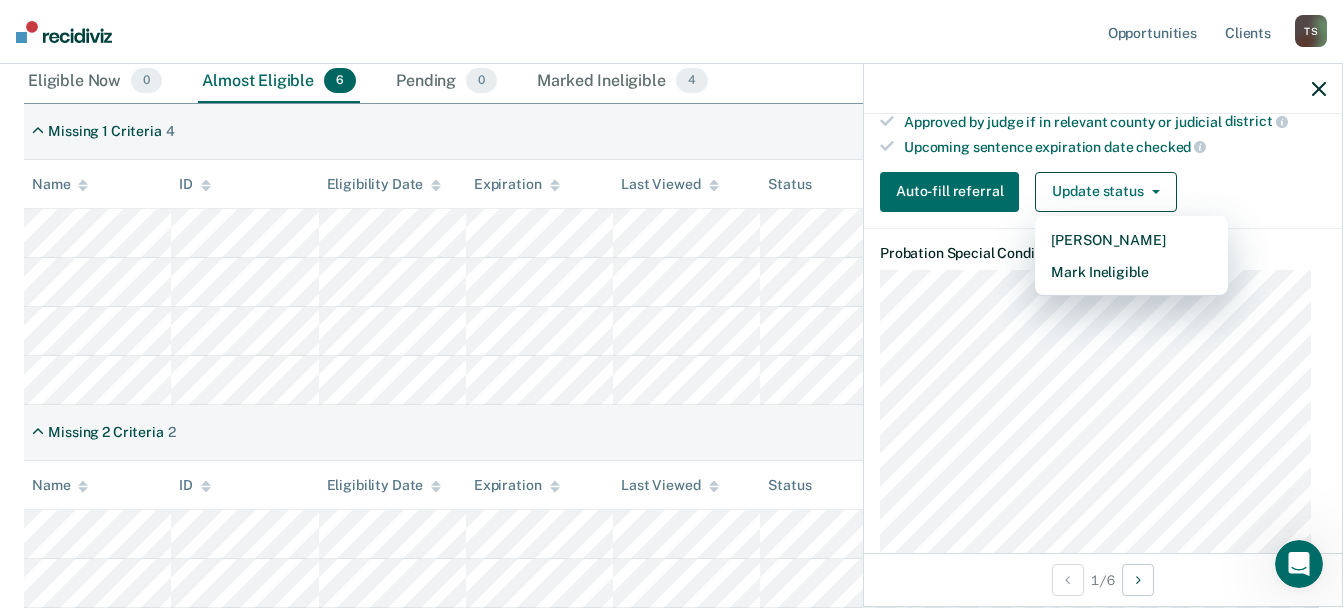 scroll, scrollTop: 295, scrollLeft: 0, axis: vertical 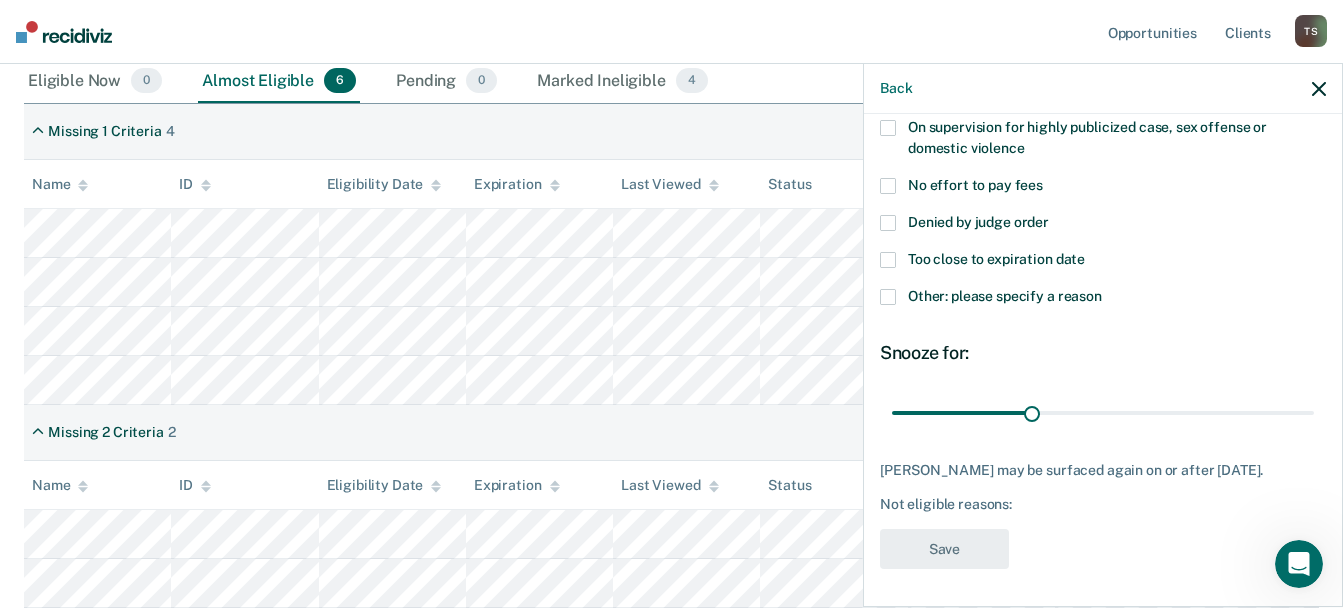 click on "No effort to pay fees" at bounding box center [1103, 188] 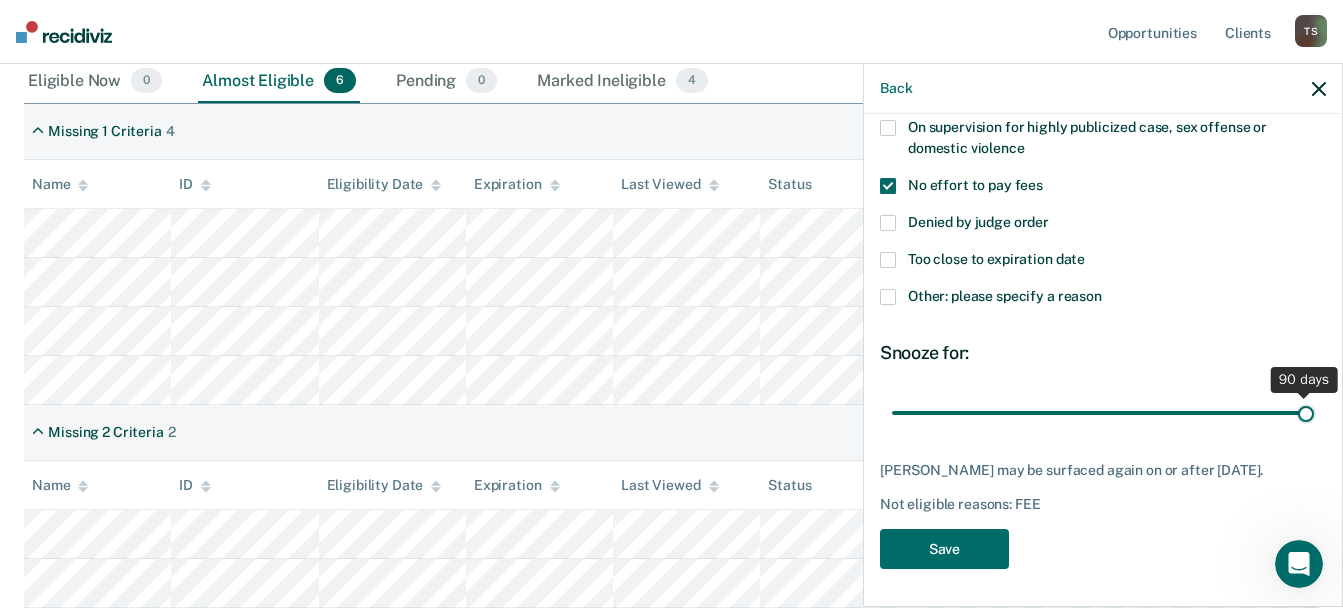 drag, startPoint x: 1030, startPoint y: 410, endPoint x: 1430, endPoint y: 375, distance: 401.52832 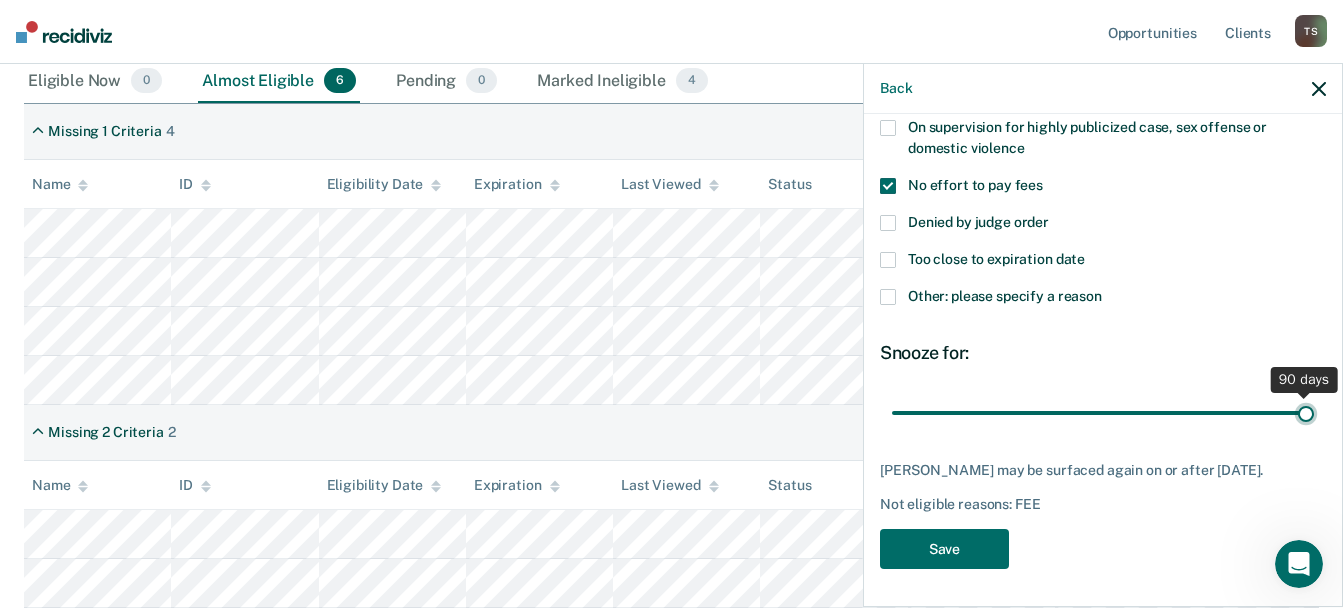 type on "90" 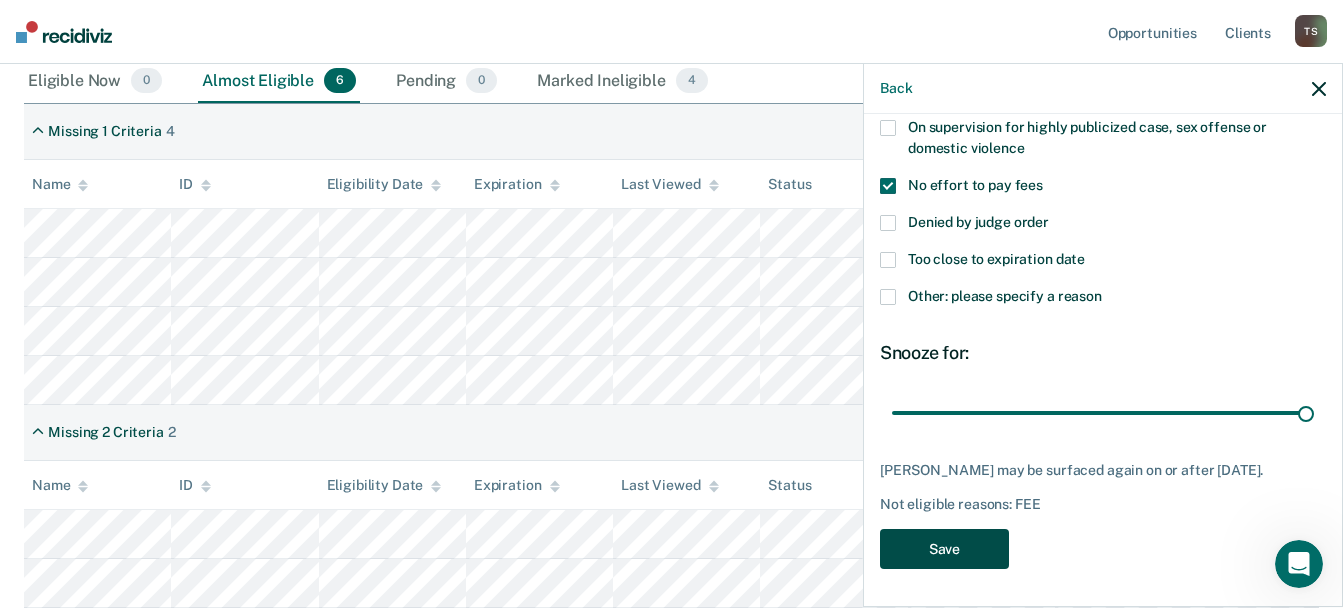 click on "Save" at bounding box center [944, 549] 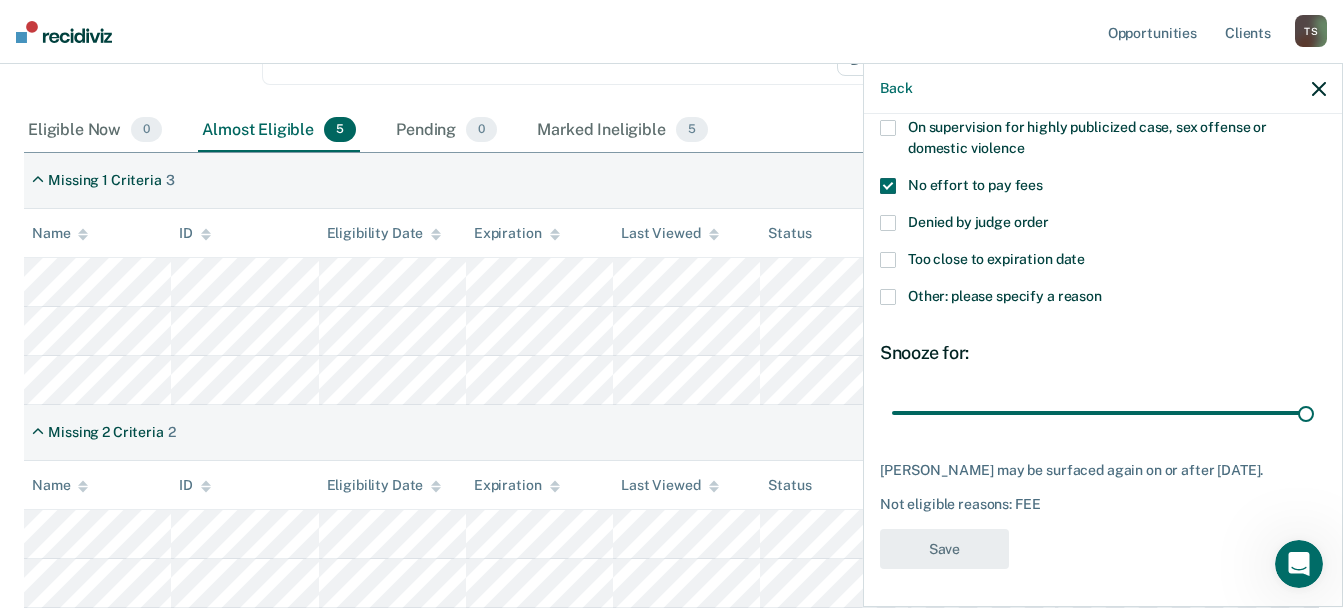 scroll, scrollTop: 239, scrollLeft: 0, axis: vertical 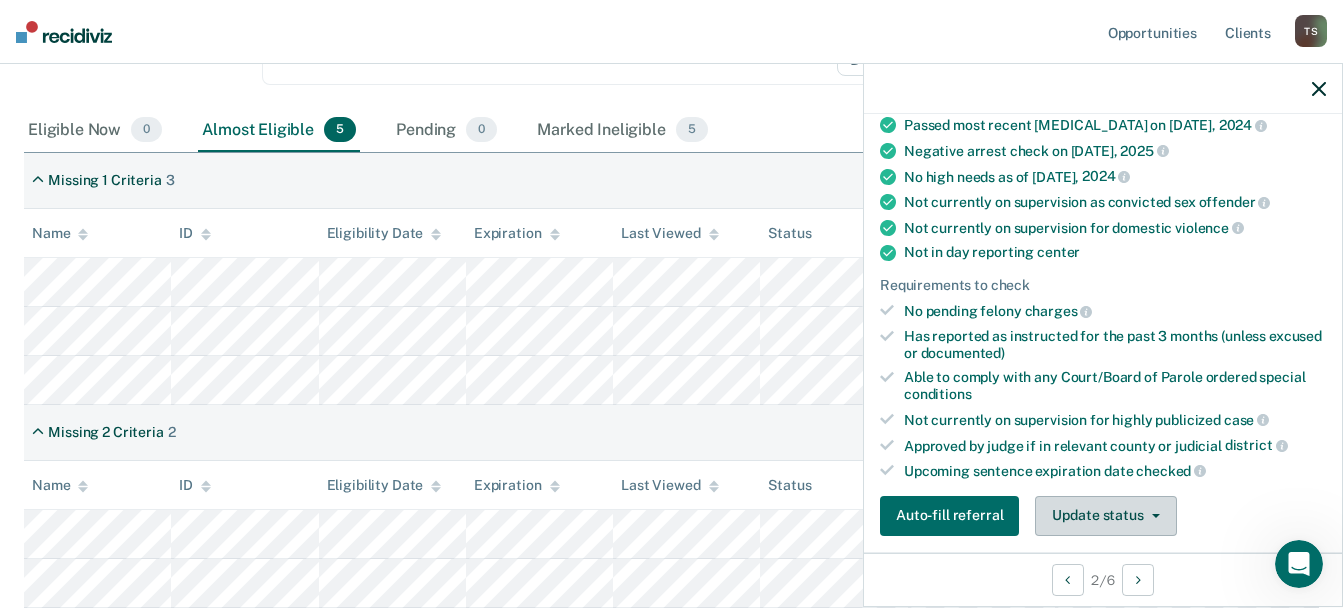 click on "Update status" at bounding box center (1105, 516) 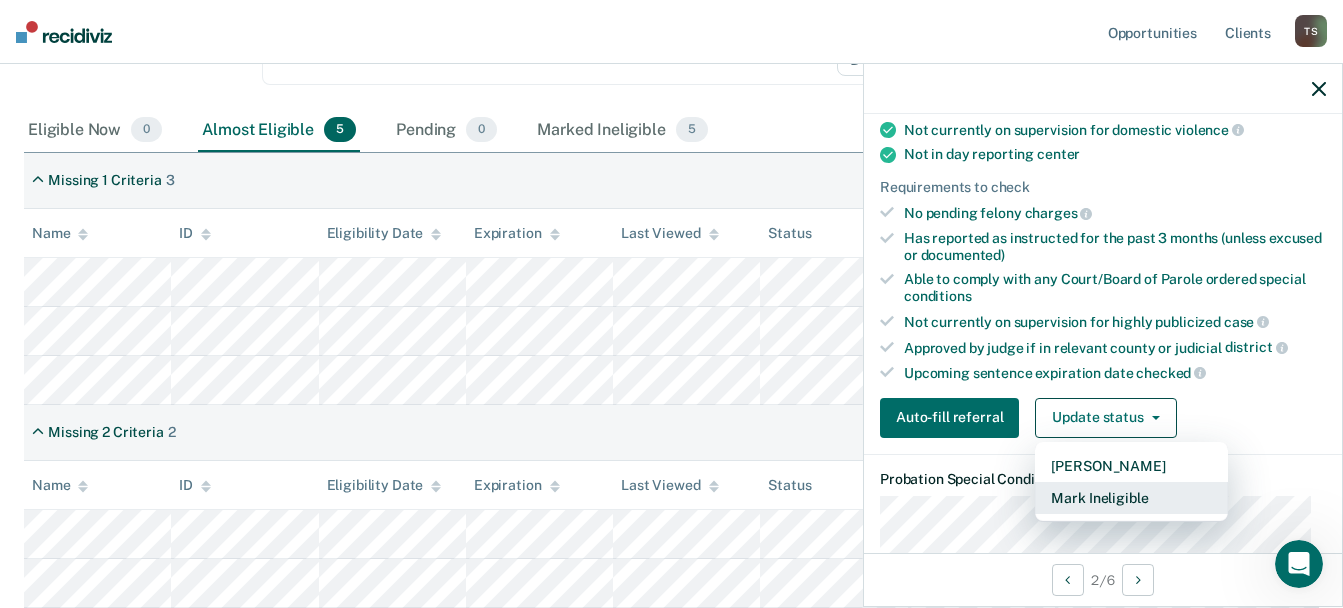 scroll, scrollTop: 619, scrollLeft: 0, axis: vertical 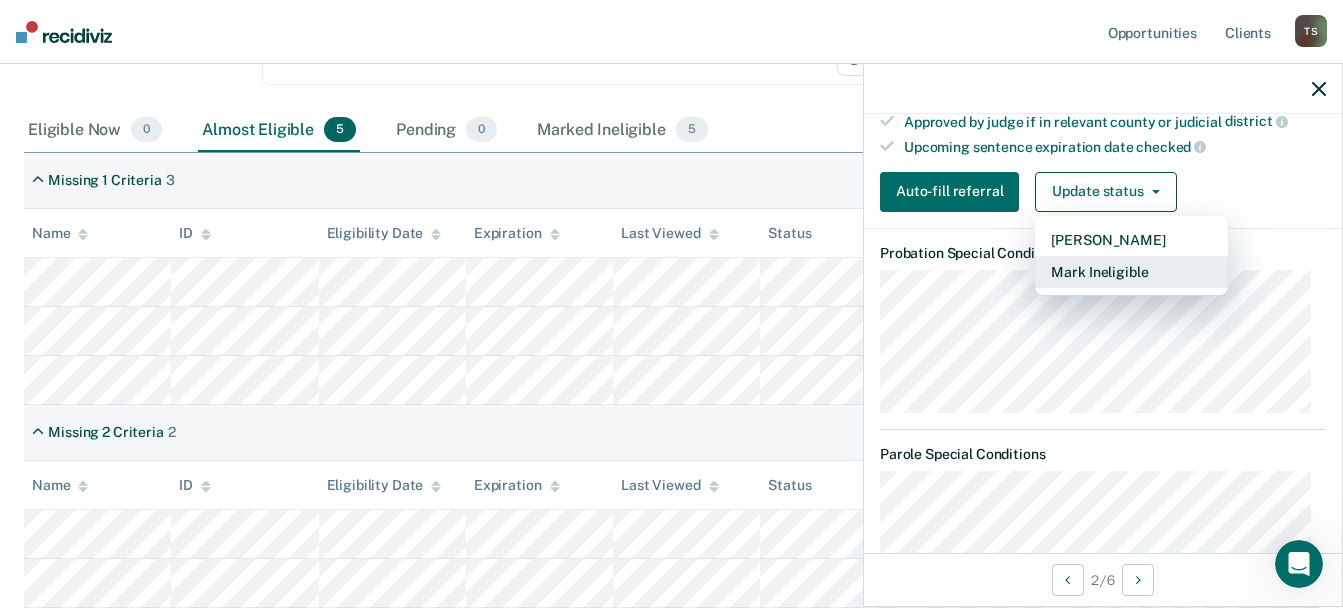 click on "Mark Ineligible" at bounding box center (1131, 272) 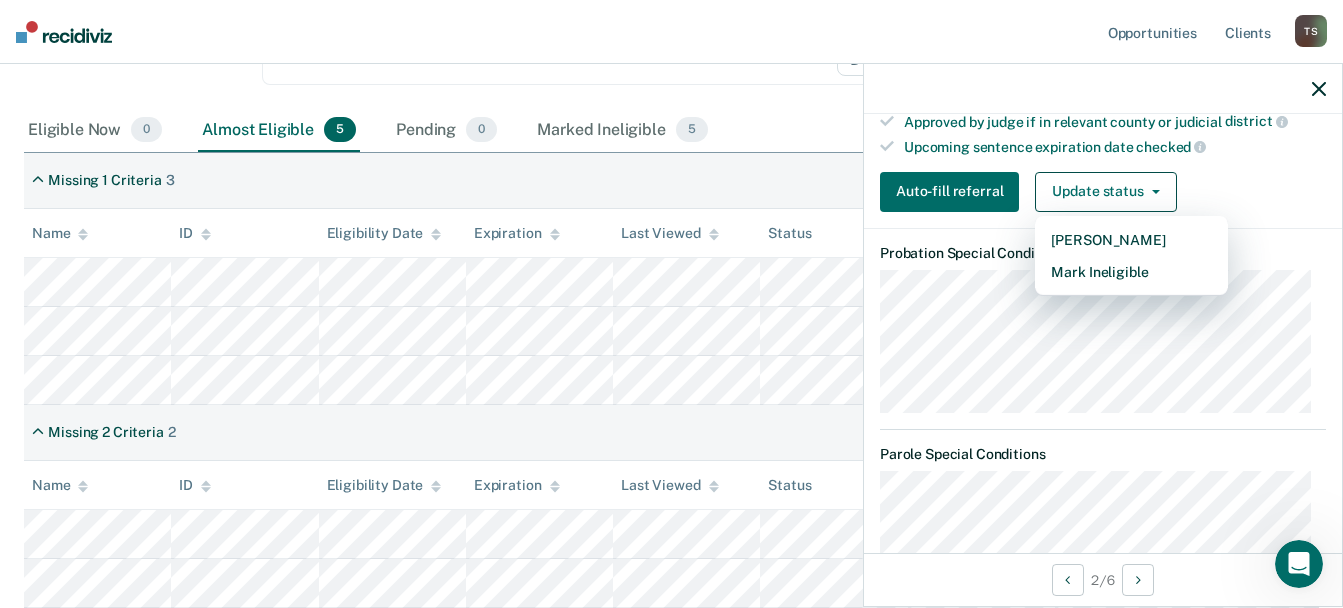 scroll, scrollTop: 295, scrollLeft: 0, axis: vertical 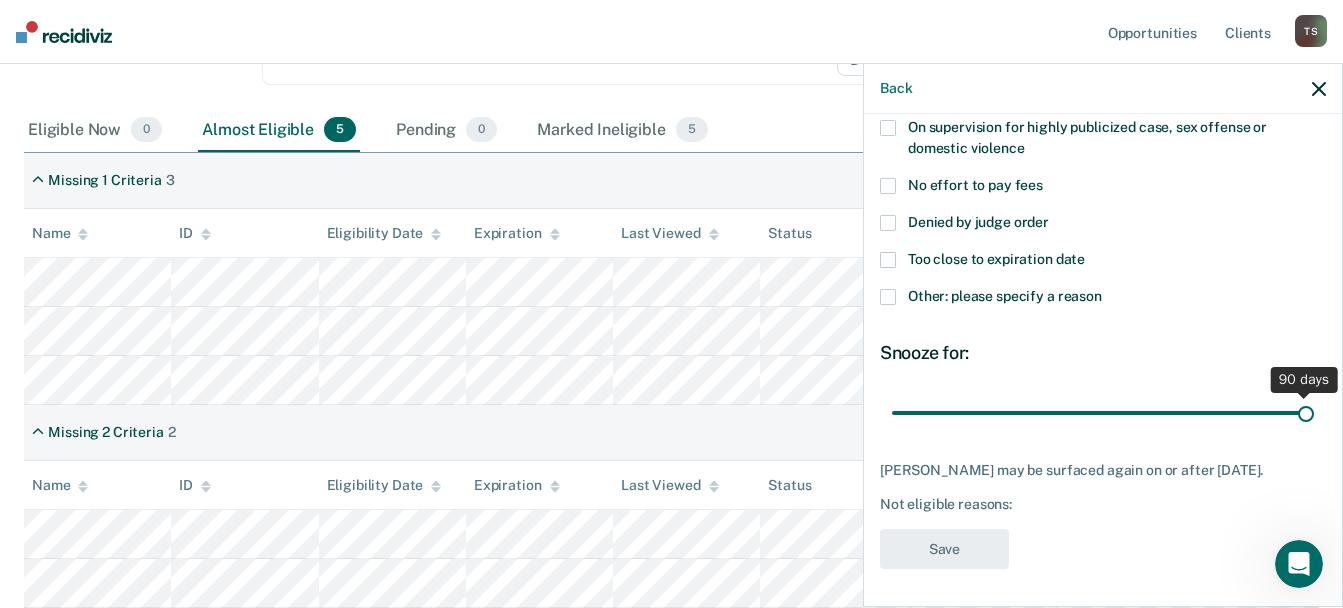 drag, startPoint x: 1023, startPoint y: 409, endPoint x: 1381, endPoint y: 382, distance: 359.01672 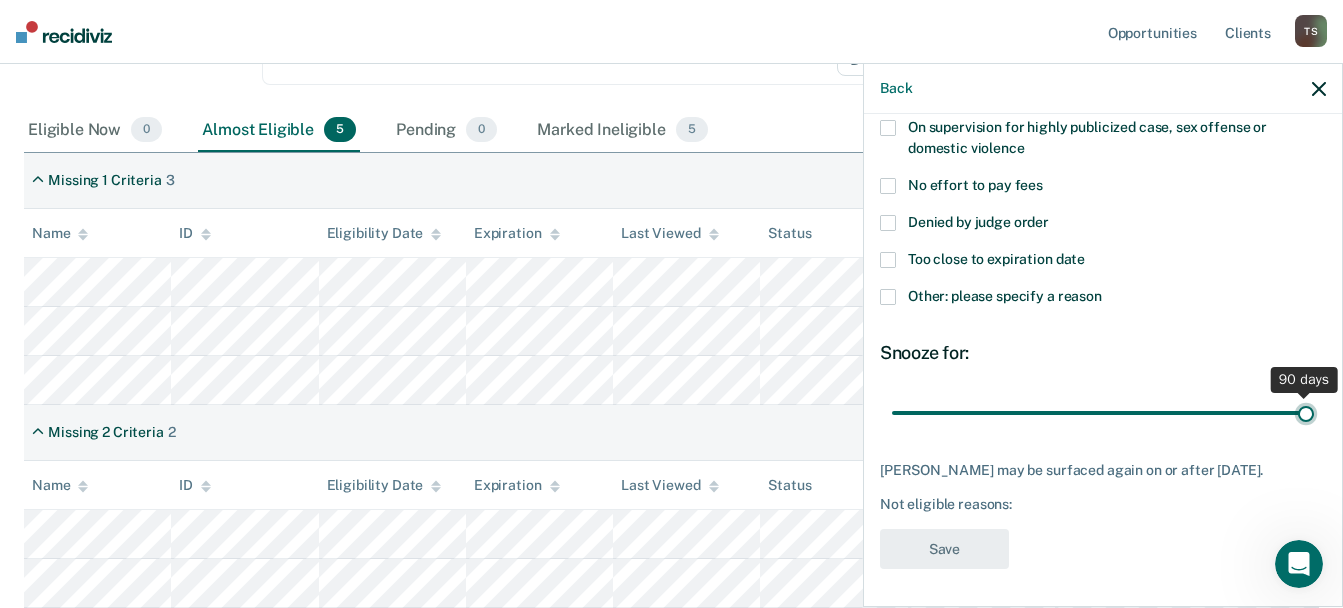 type on "90" 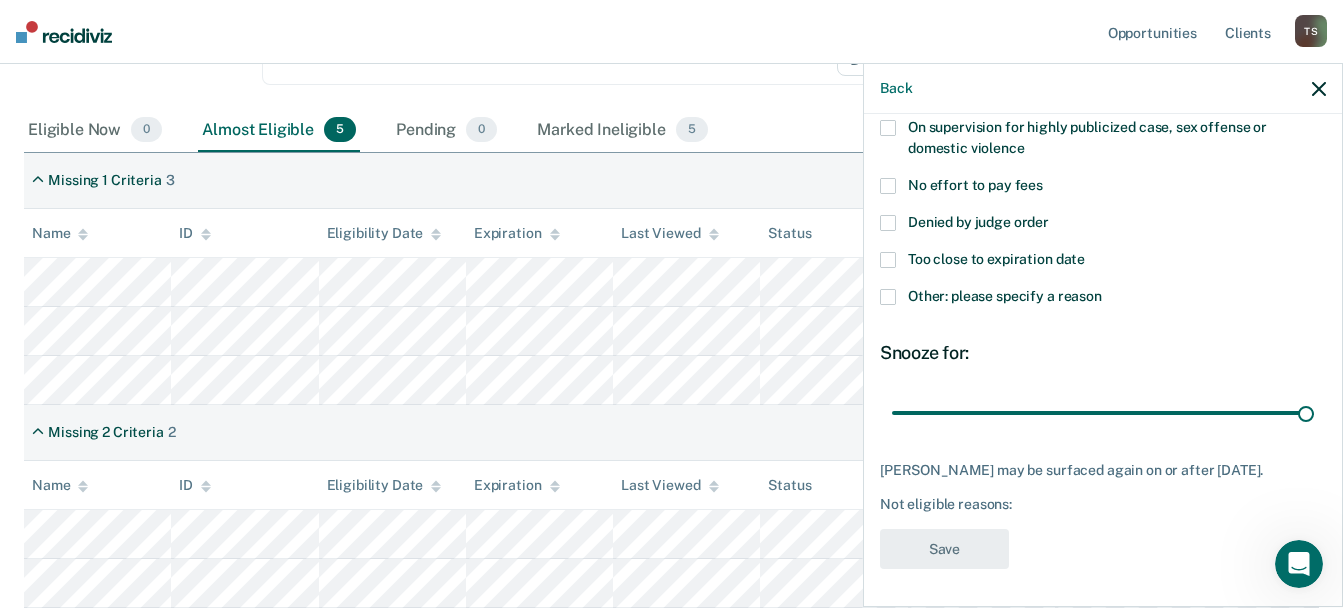 click at bounding box center (888, 297) 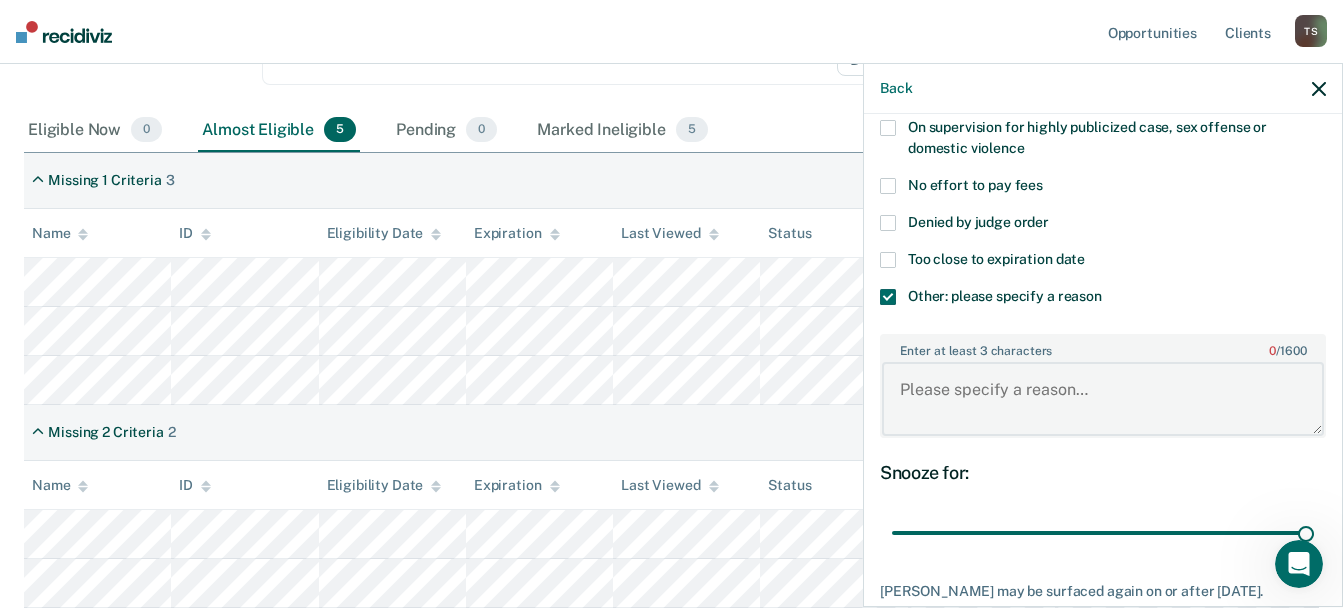 click on "Enter at least 3 characters 0  /  1600" at bounding box center [1103, 399] 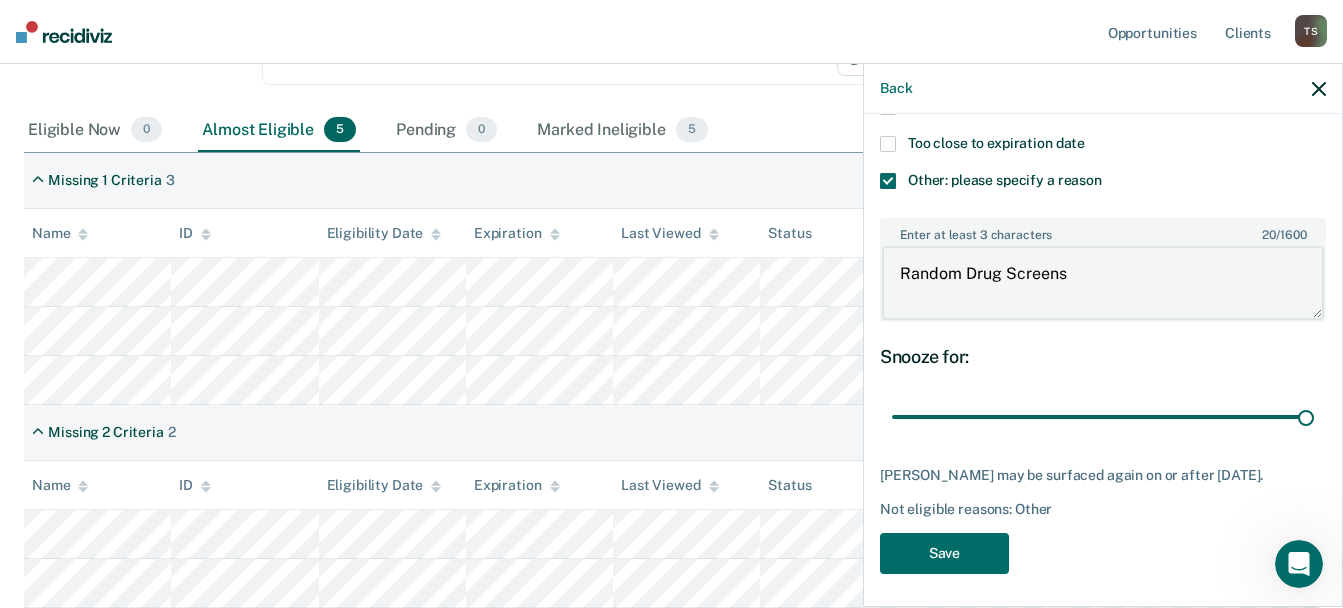 scroll, scrollTop: 416, scrollLeft: 0, axis: vertical 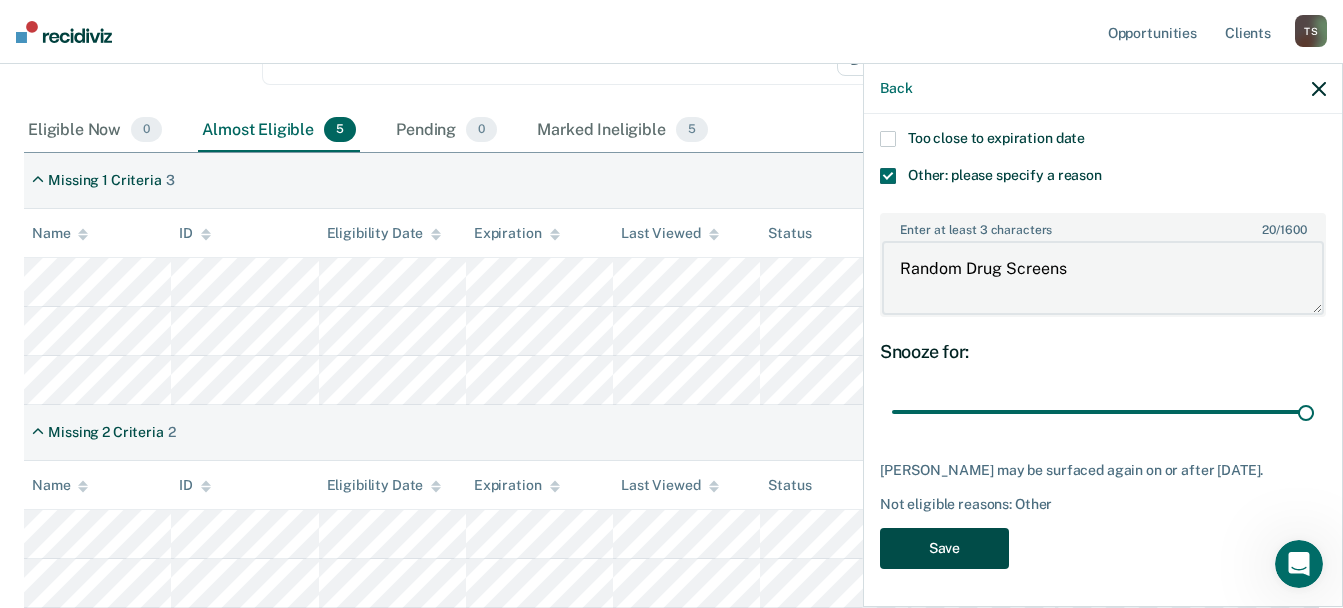 type on "Random Drug Screens" 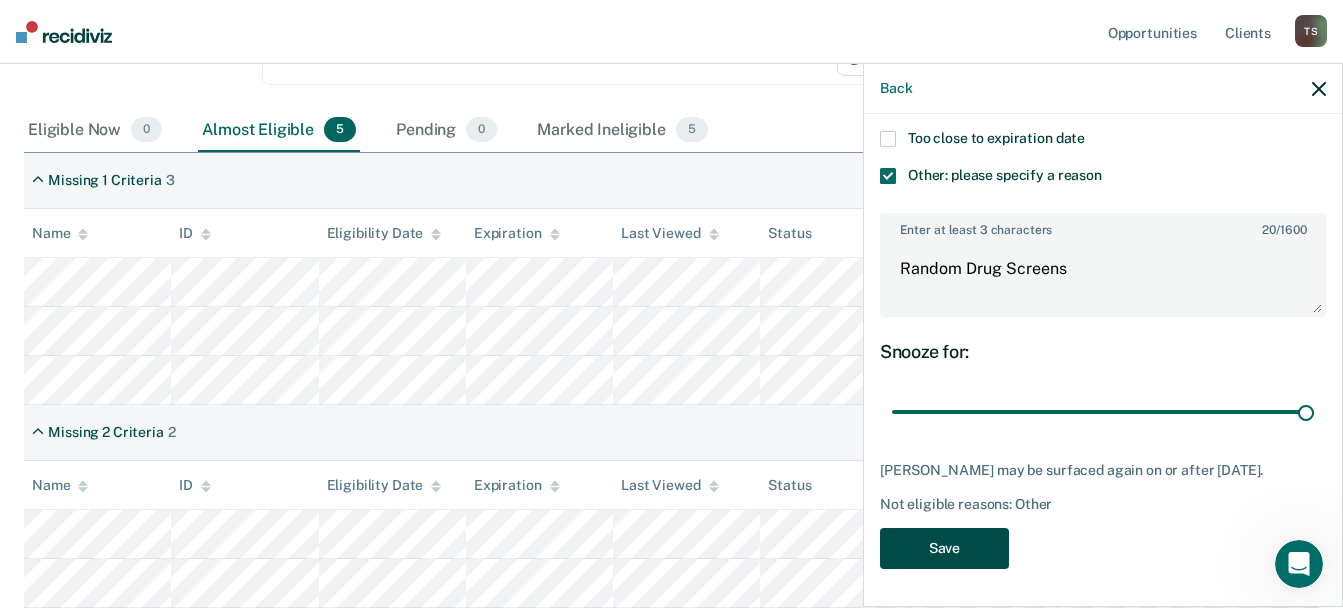 click on "Save" at bounding box center (944, 548) 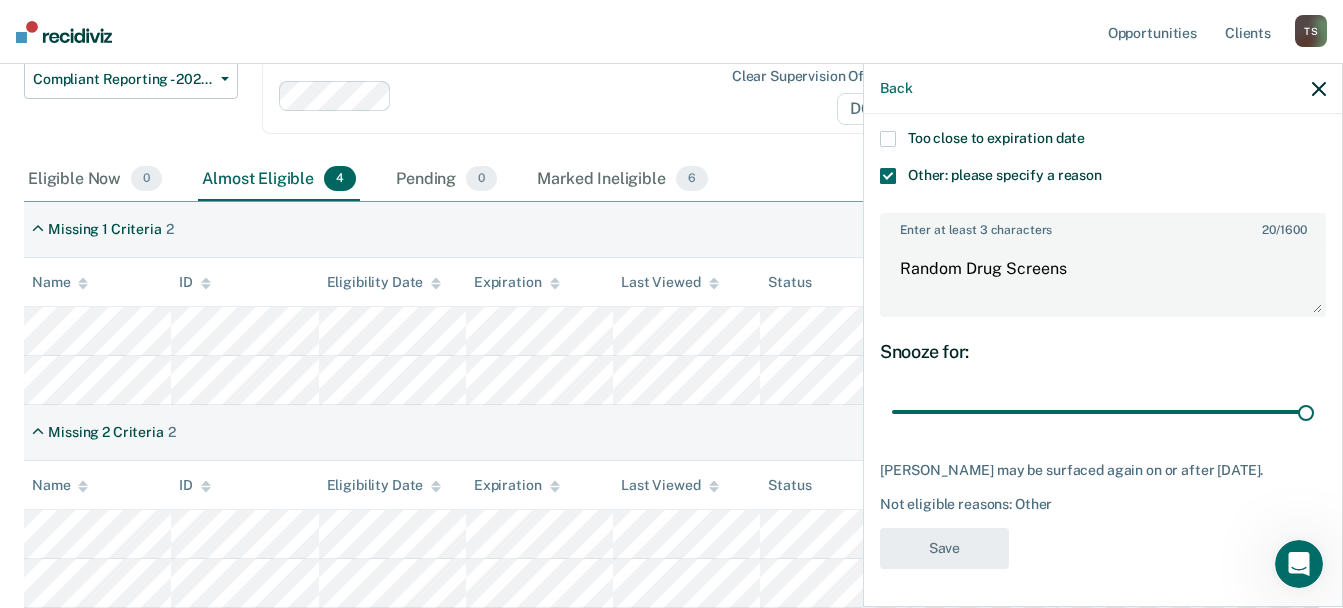 scroll, scrollTop: 190, scrollLeft: 0, axis: vertical 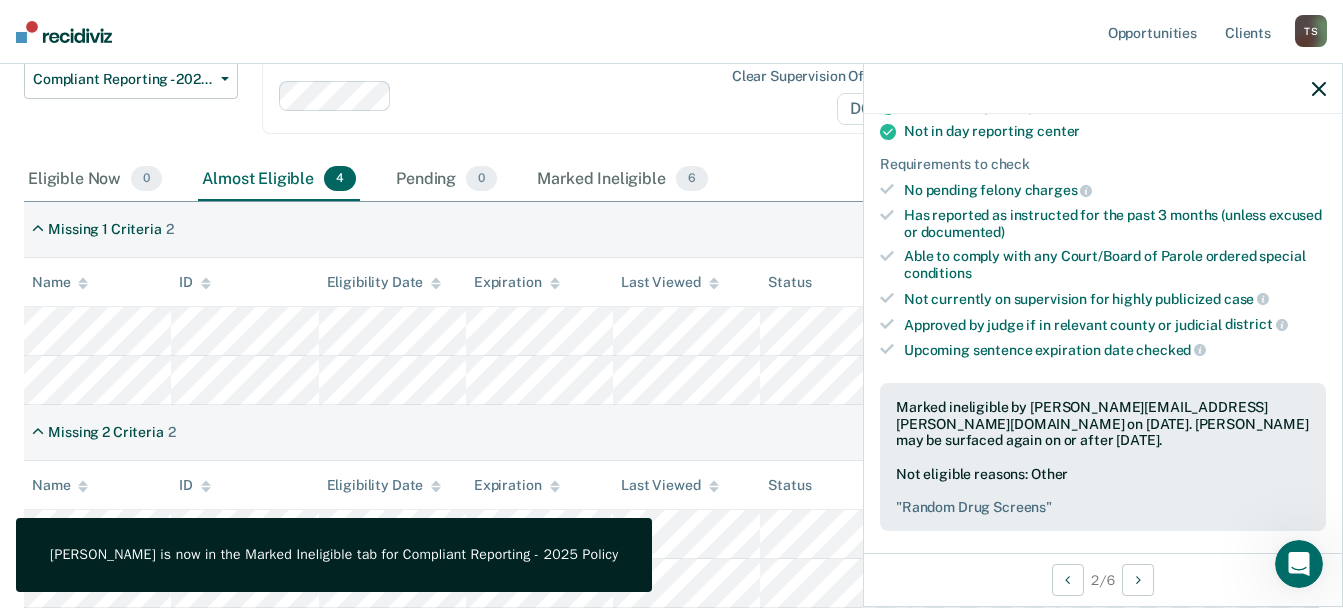 click 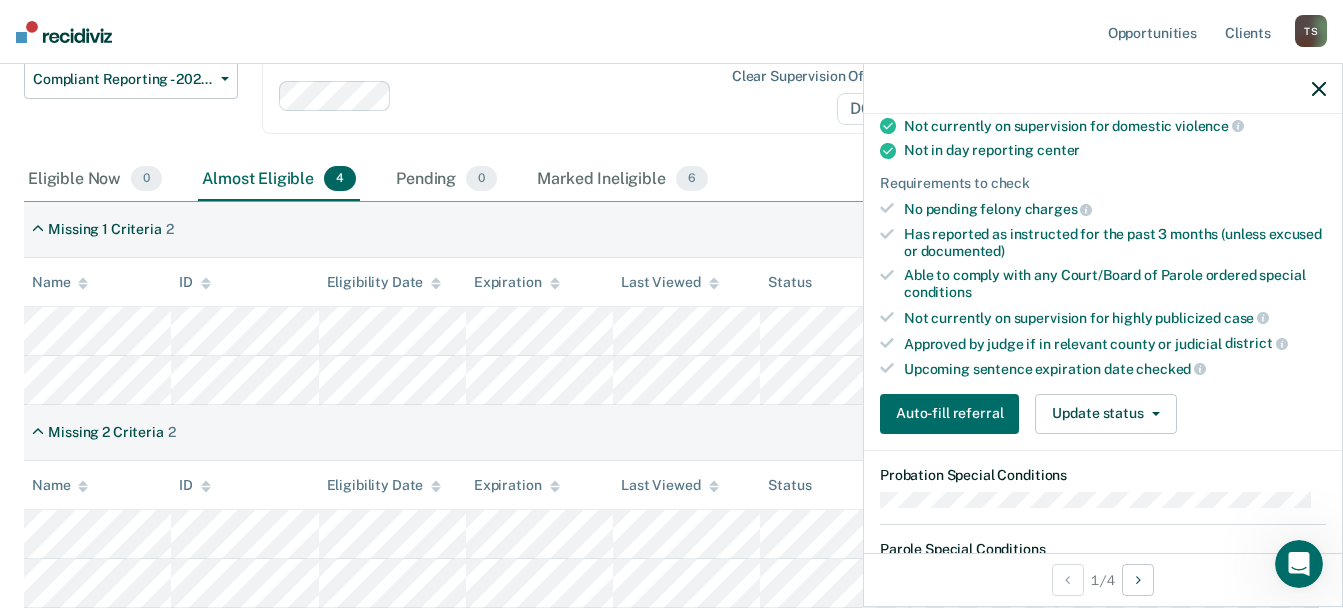scroll, scrollTop: 400, scrollLeft: 0, axis: vertical 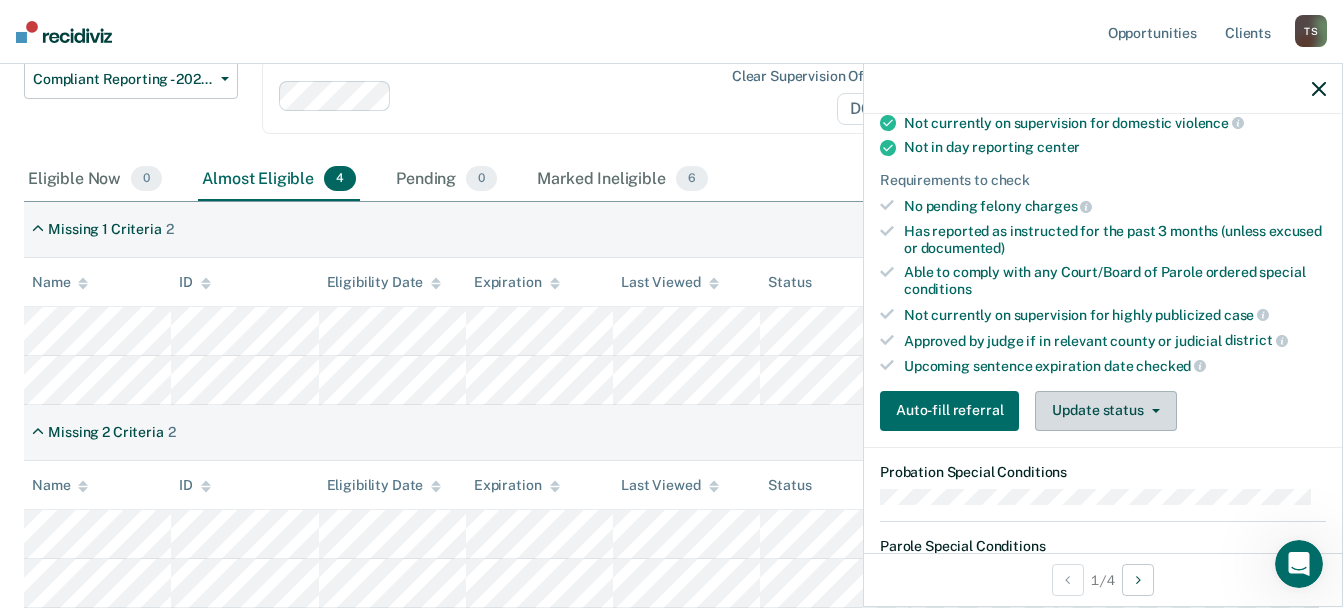 click on "Update status" at bounding box center [1105, 411] 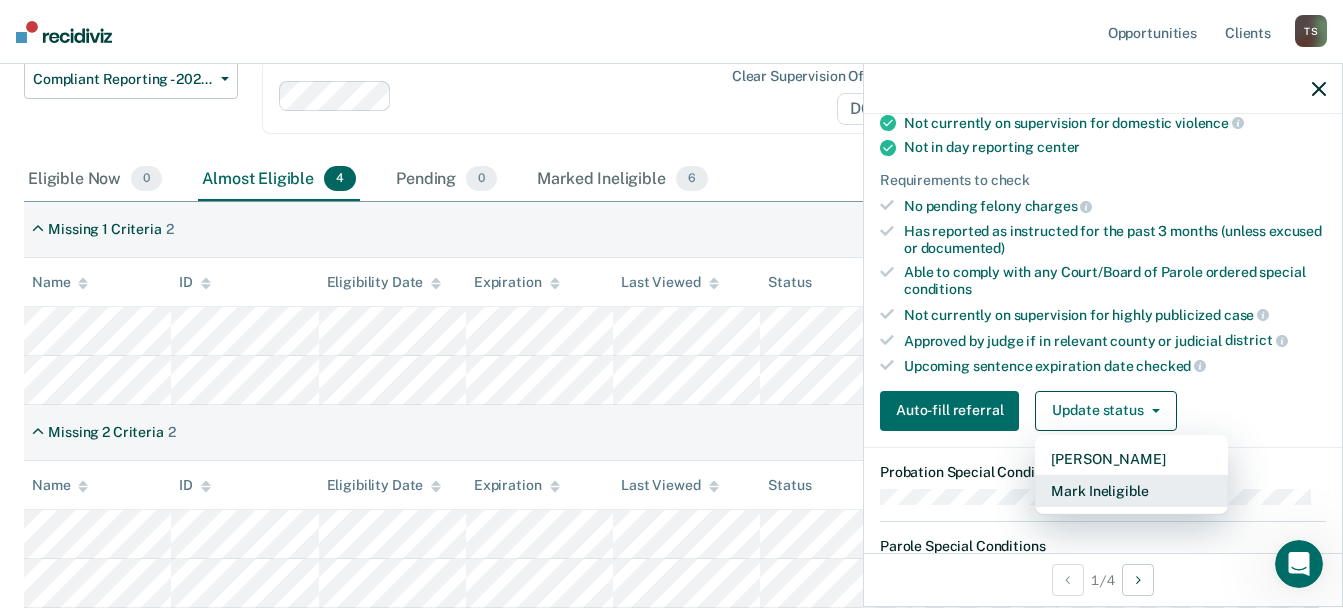 click on "Mark Ineligible" at bounding box center [1131, 491] 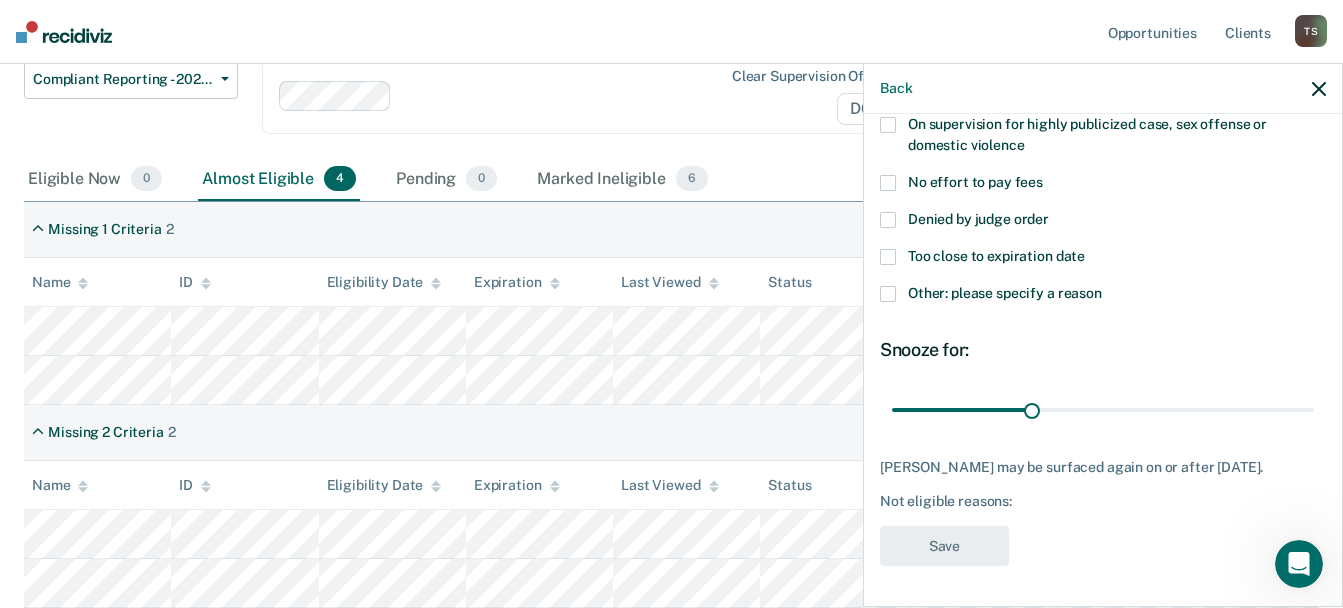 scroll, scrollTop: 295, scrollLeft: 0, axis: vertical 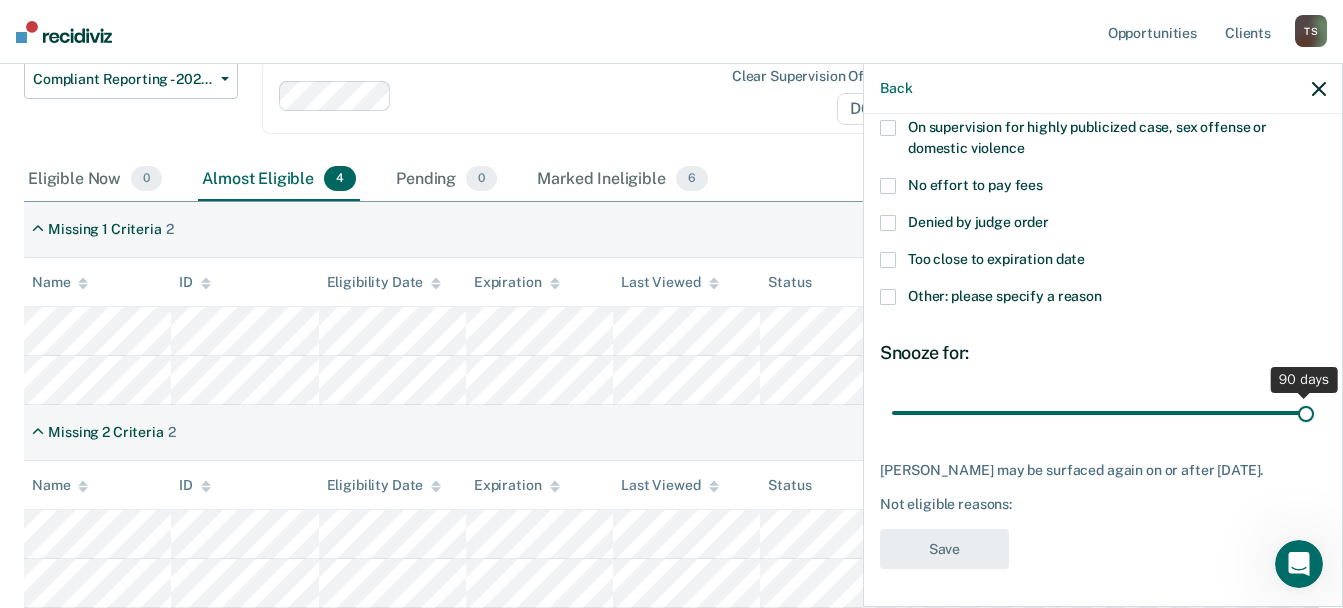 drag, startPoint x: 1026, startPoint y: 410, endPoint x: 1391, endPoint y: 389, distance: 365.6036 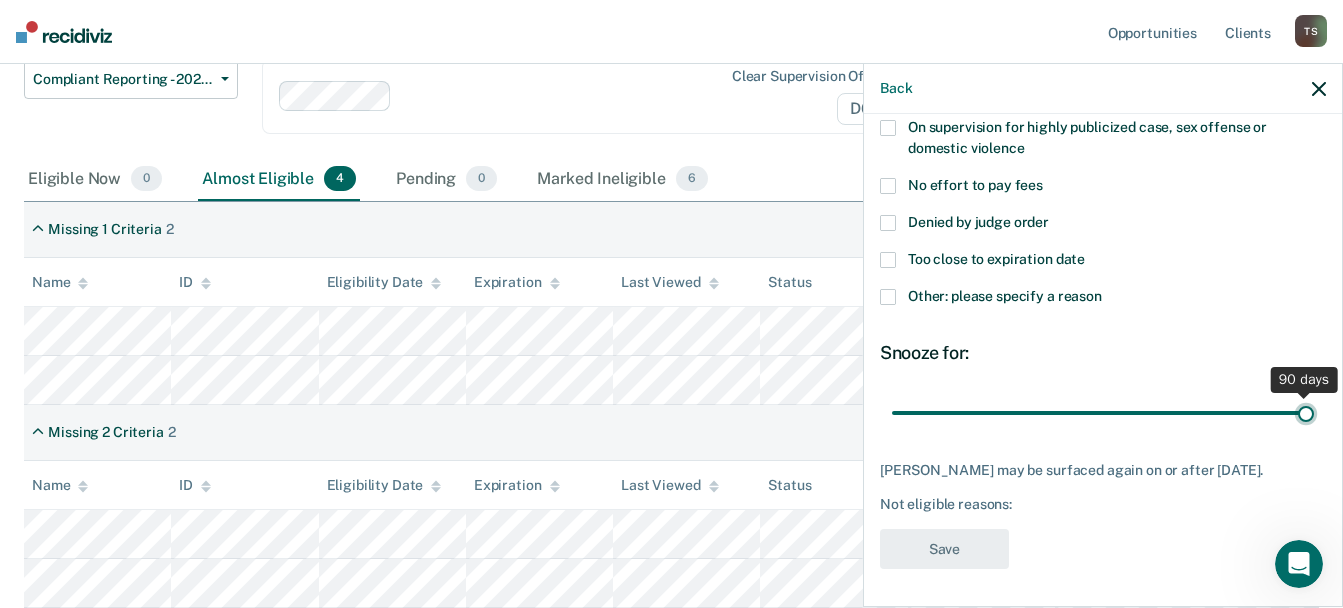 type on "90" 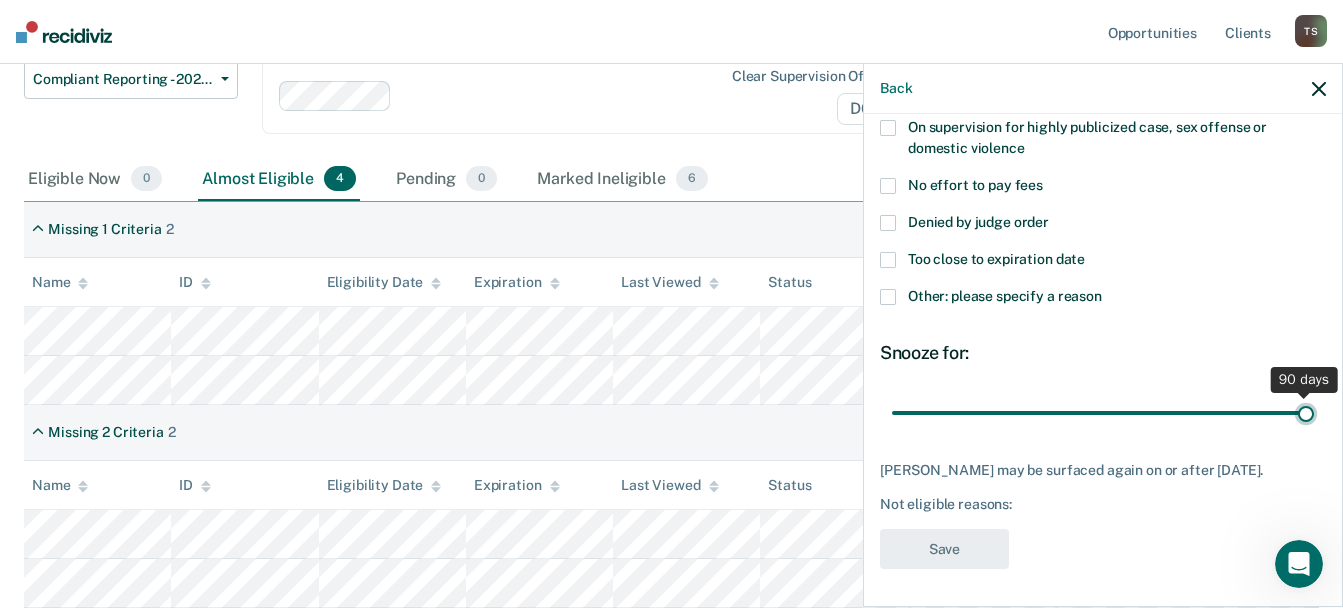 click at bounding box center [1103, 412] 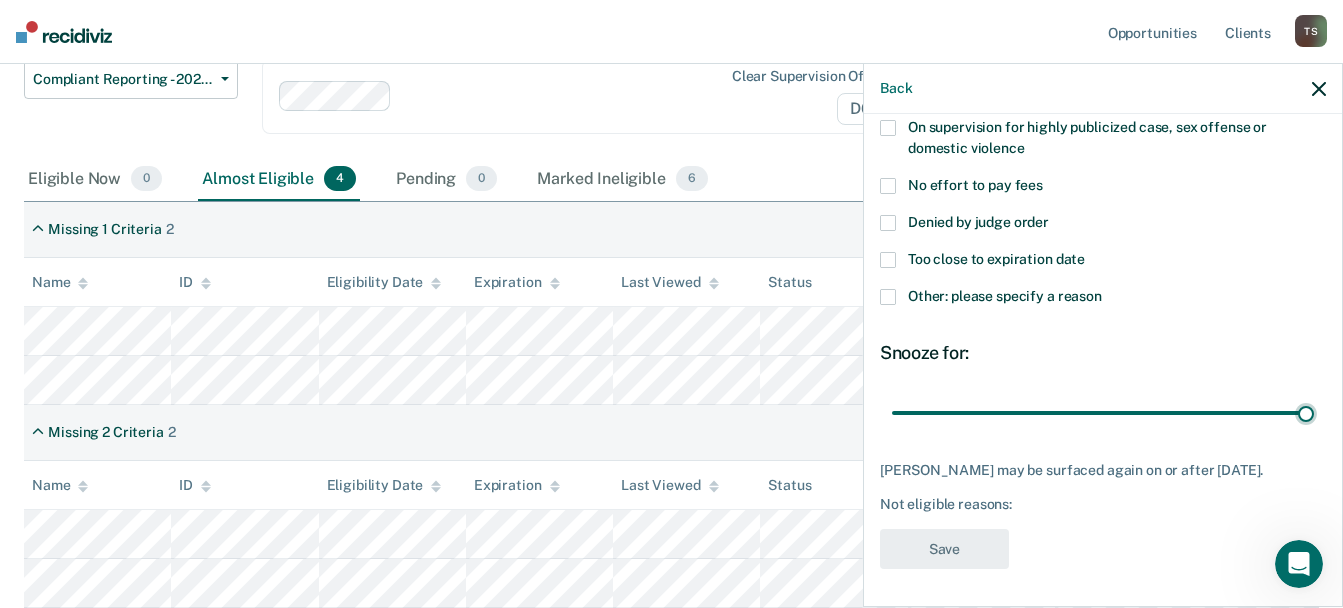click at bounding box center [888, 297] 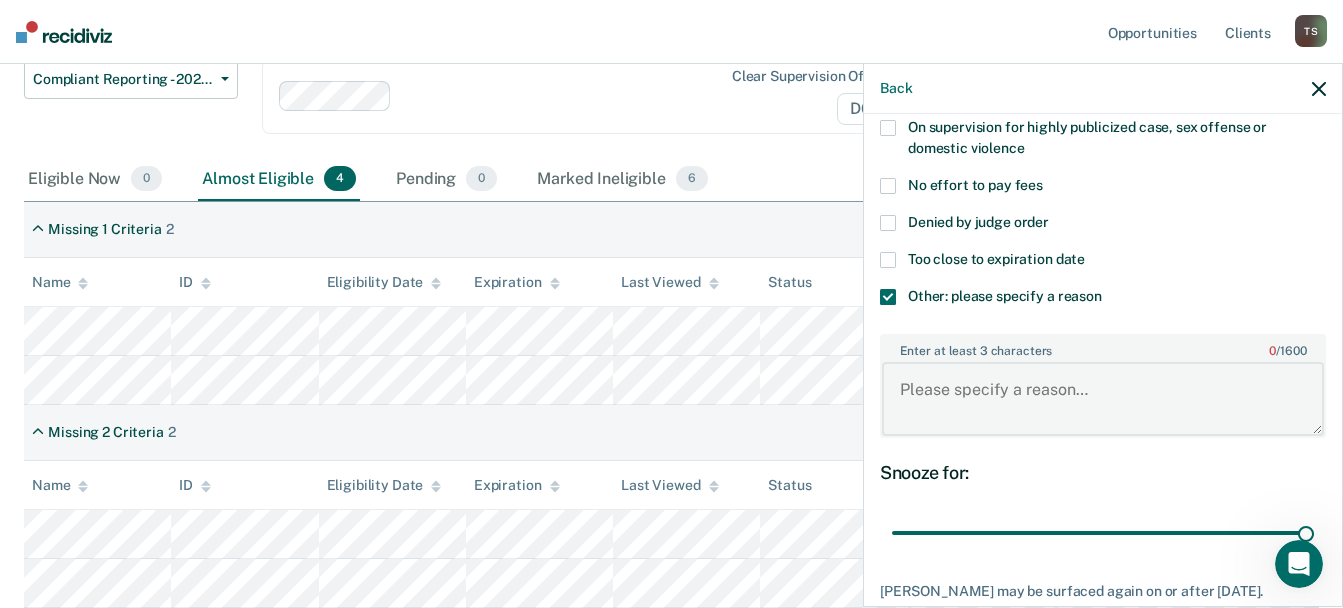 click on "Enter at least 3 characters 0  /  1600" at bounding box center (1103, 399) 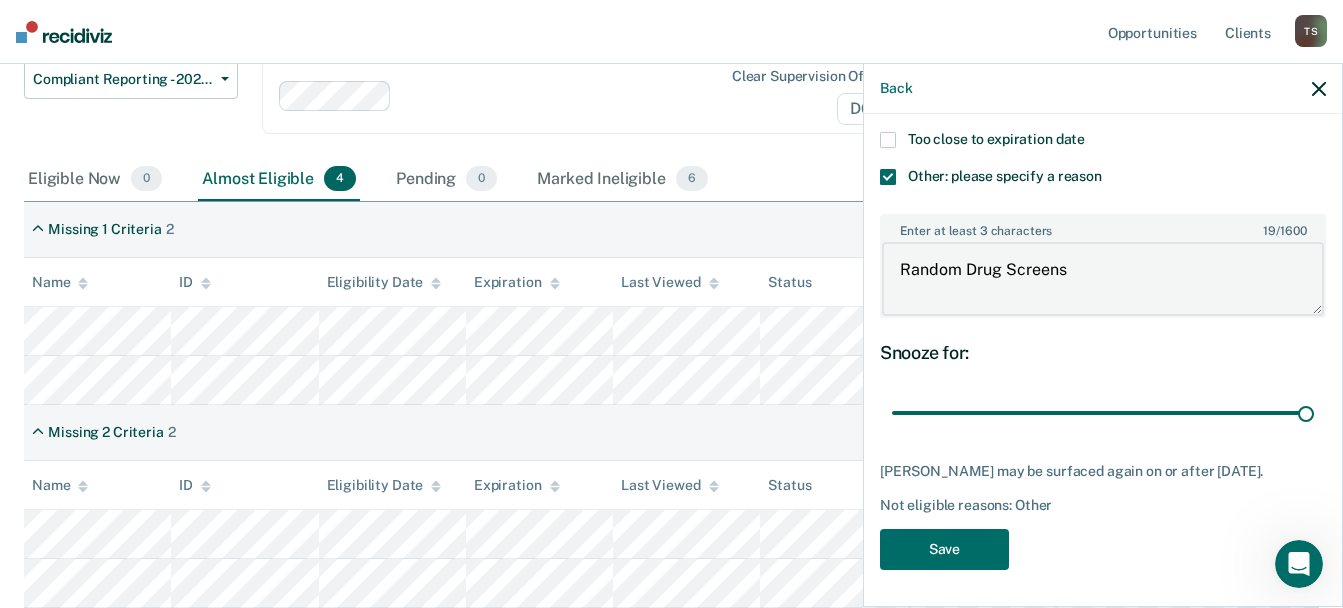 scroll, scrollTop: 416, scrollLeft: 0, axis: vertical 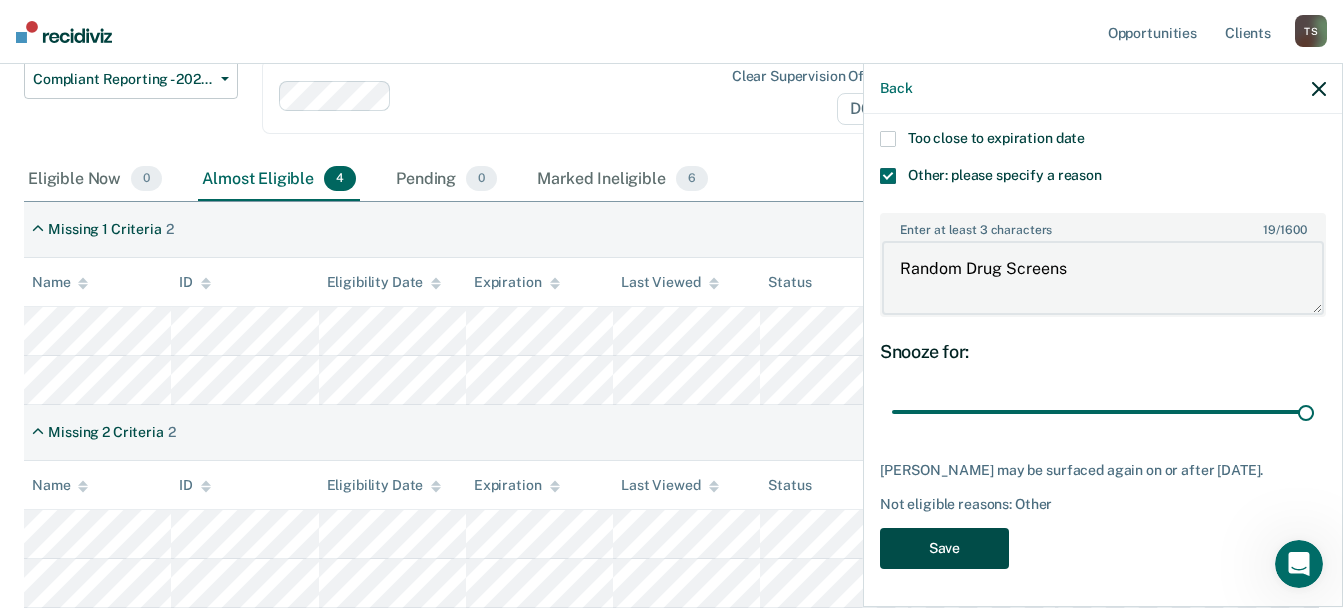 type on "Random Drug Screens" 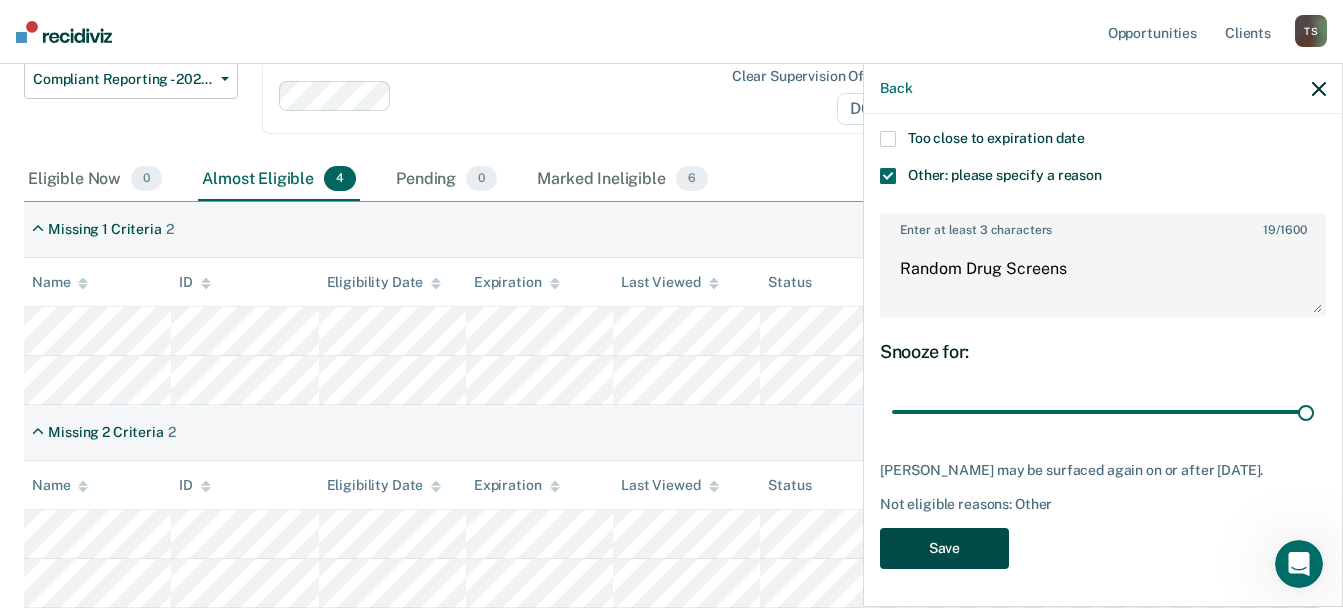 click on "Save" at bounding box center [944, 548] 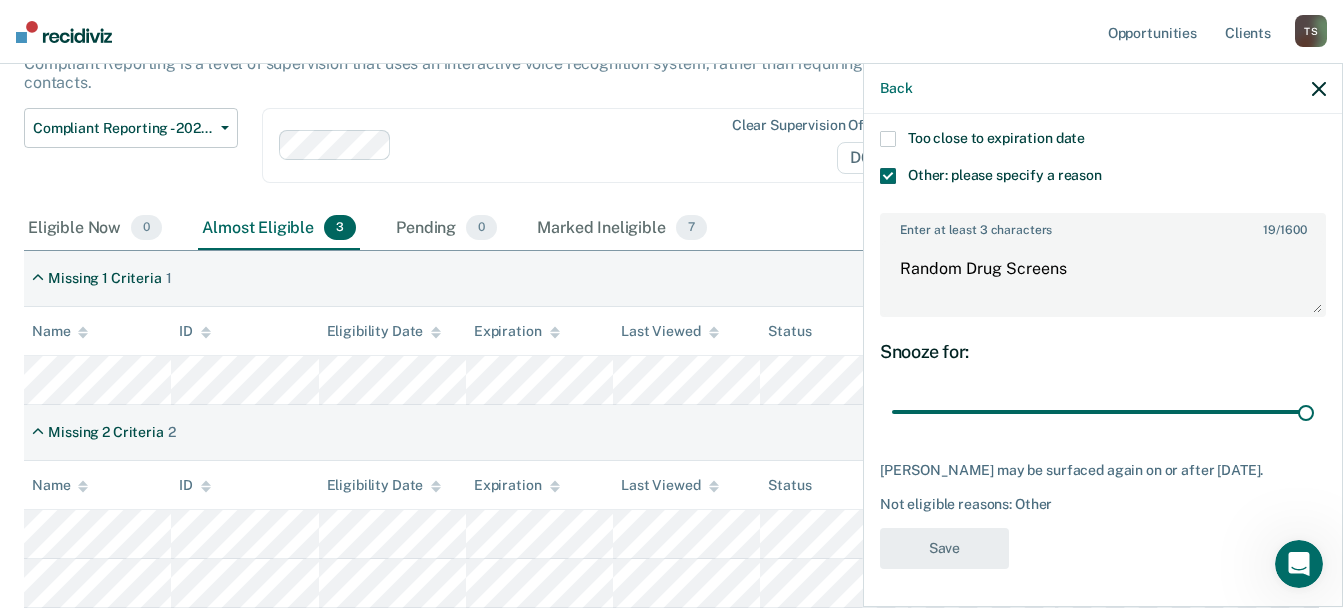 scroll, scrollTop: 141, scrollLeft: 0, axis: vertical 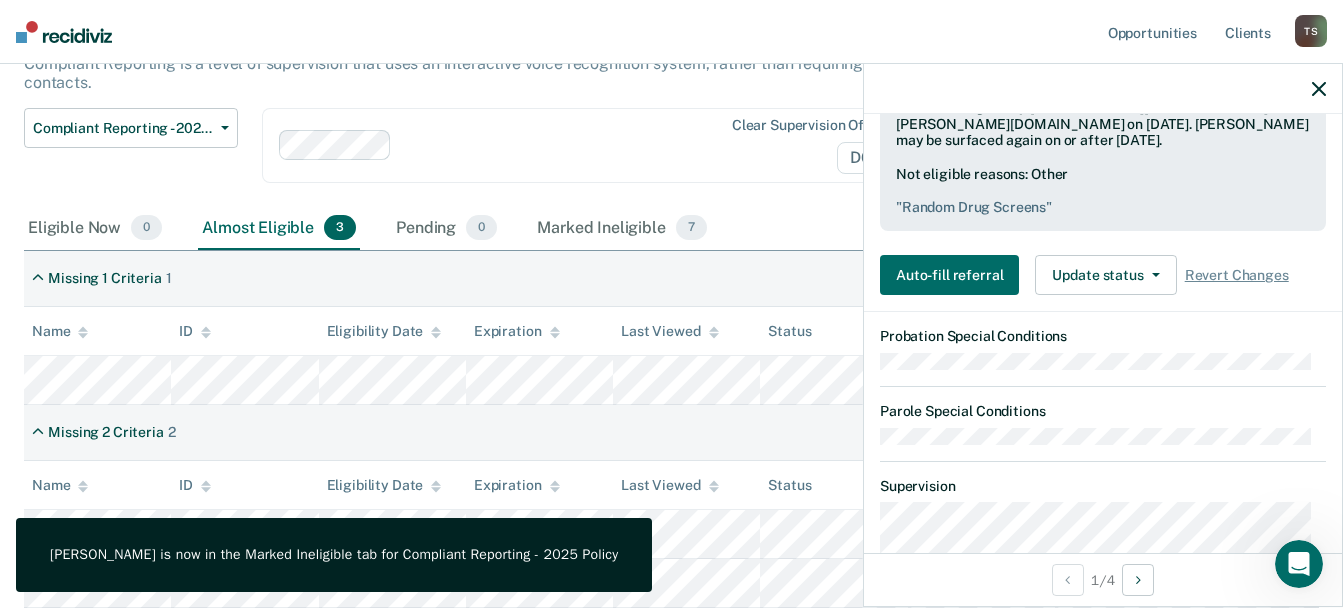 click 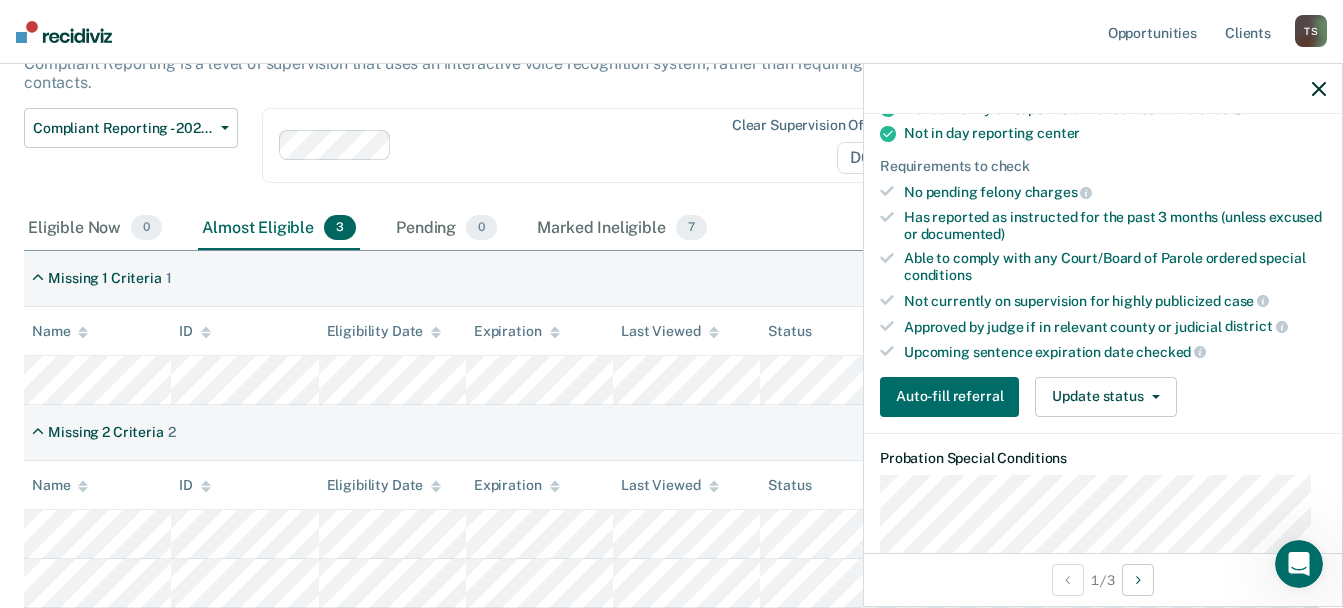 scroll, scrollTop: 500, scrollLeft: 0, axis: vertical 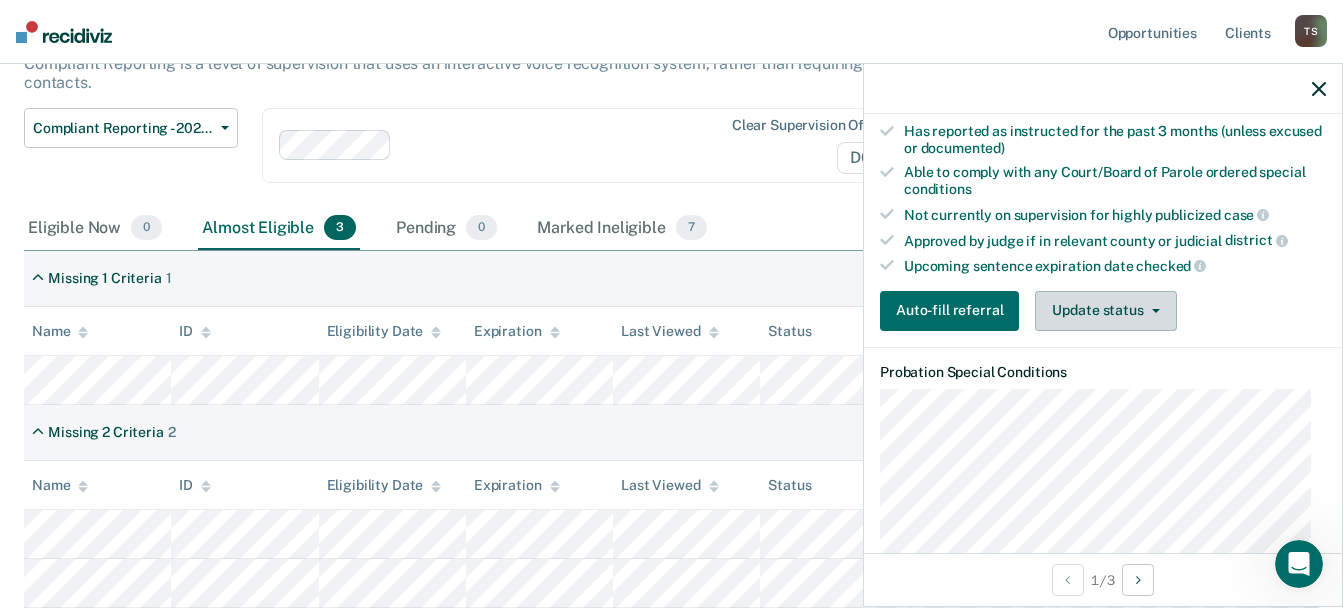 click on "Update status" at bounding box center (1105, 311) 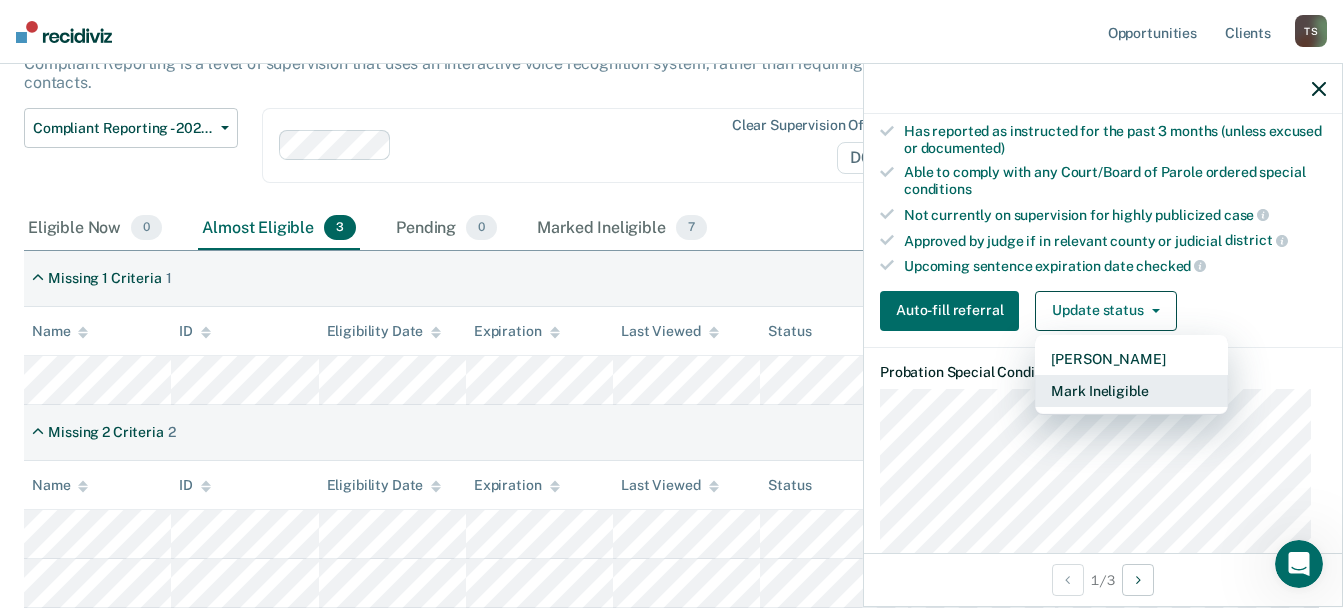 click on "Mark Ineligible" at bounding box center [1131, 391] 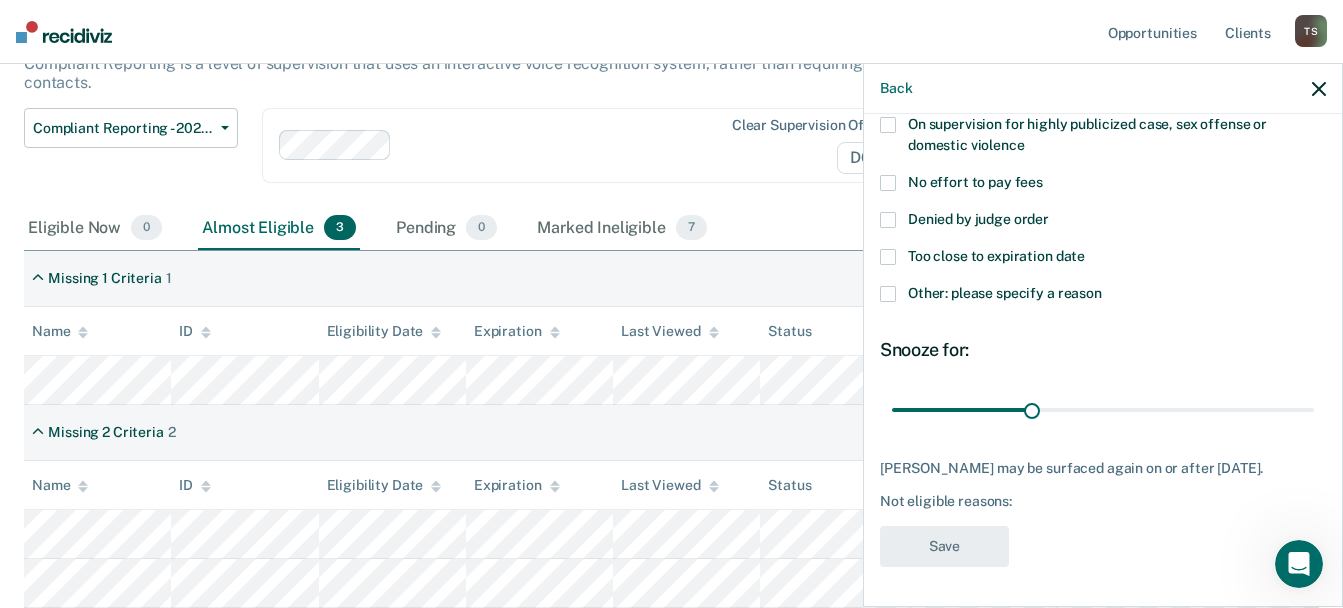 scroll, scrollTop: 295, scrollLeft: 0, axis: vertical 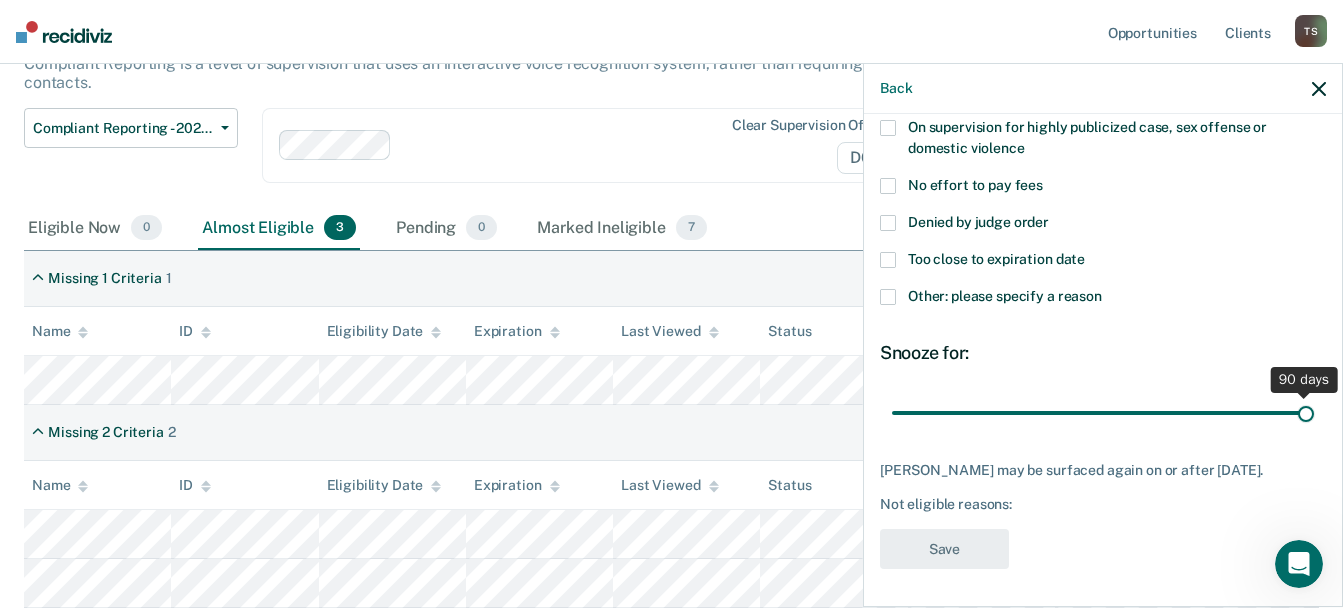 drag, startPoint x: 1028, startPoint y: 408, endPoint x: 1410, endPoint y: 361, distance: 384.8805 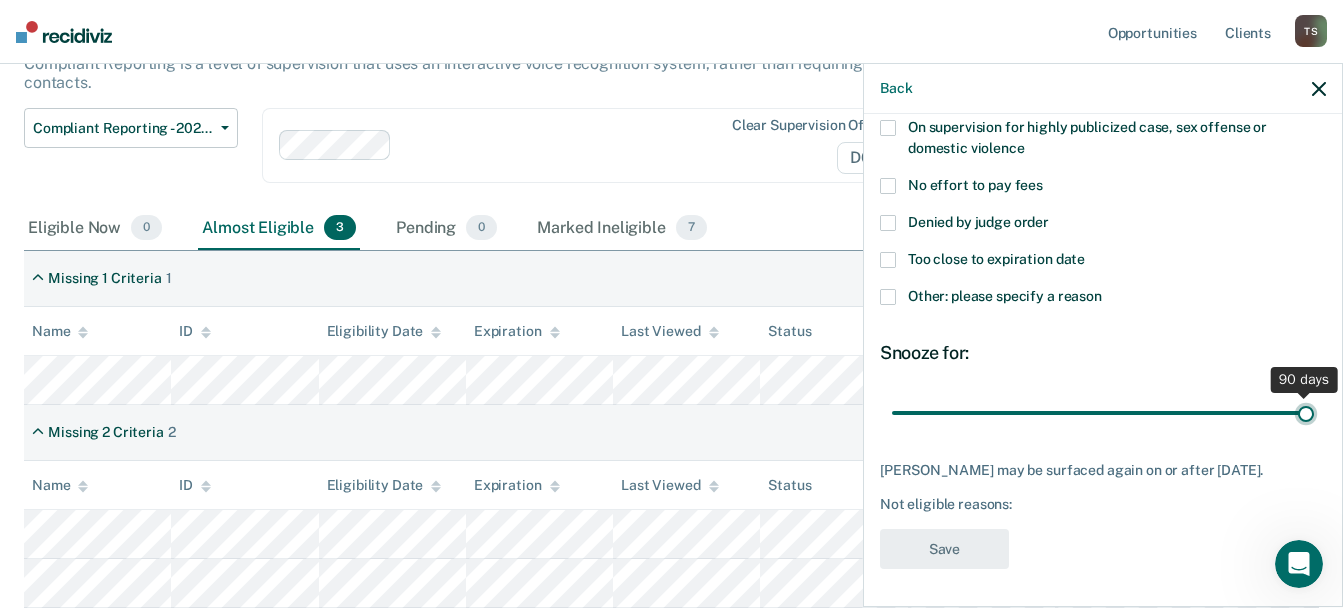 type on "90" 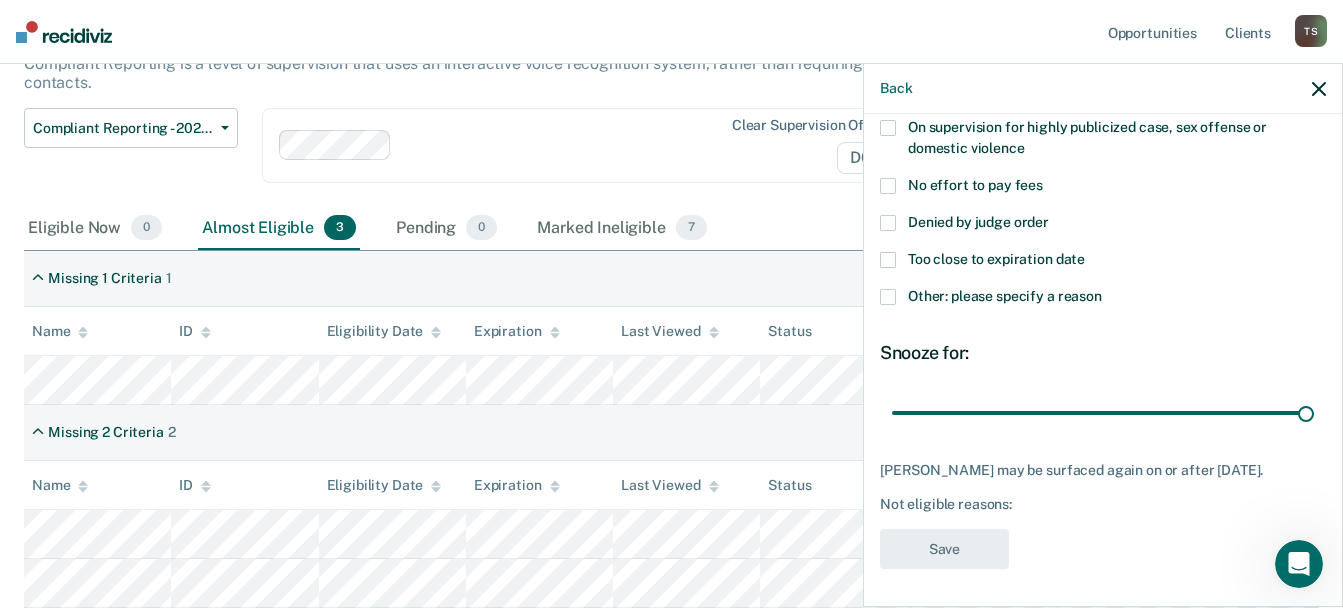 click at bounding box center (888, 297) 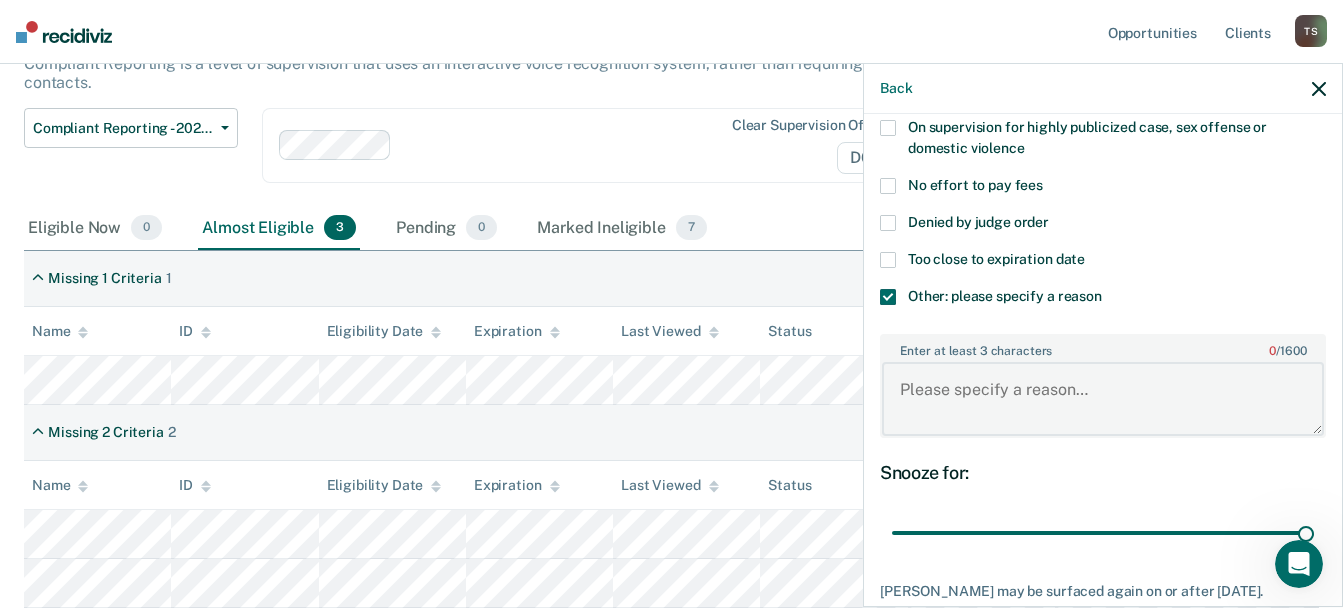 click on "Enter at least 3 characters 0  /  1600" at bounding box center (1103, 399) 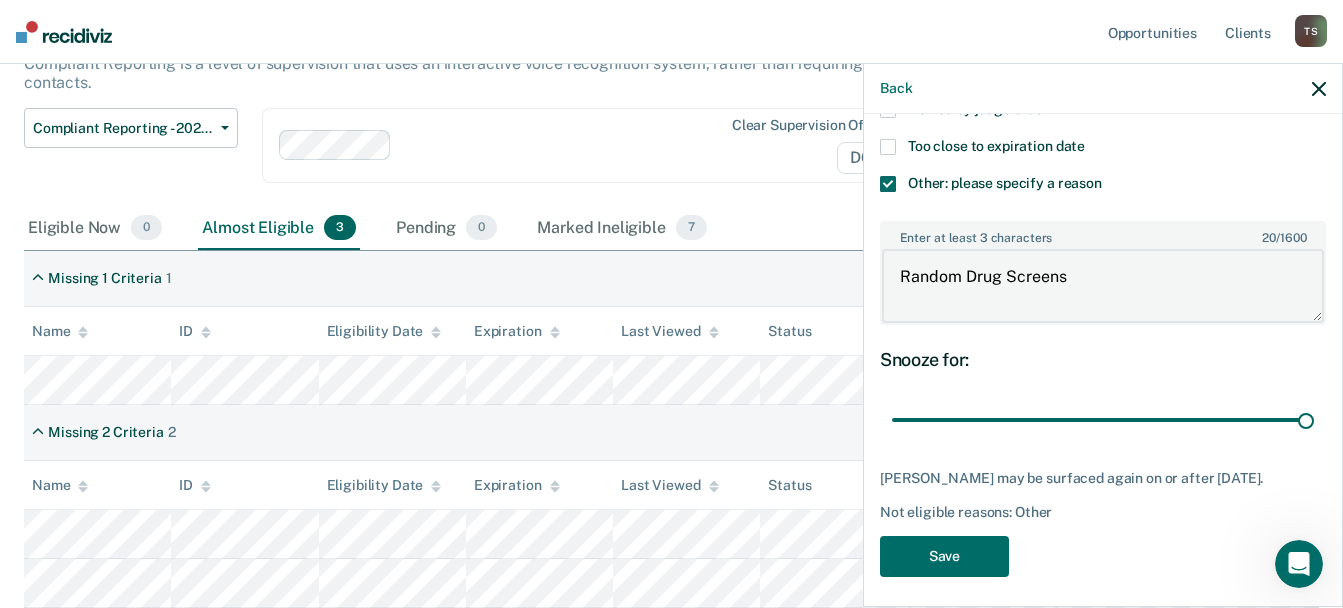 scroll, scrollTop: 416, scrollLeft: 0, axis: vertical 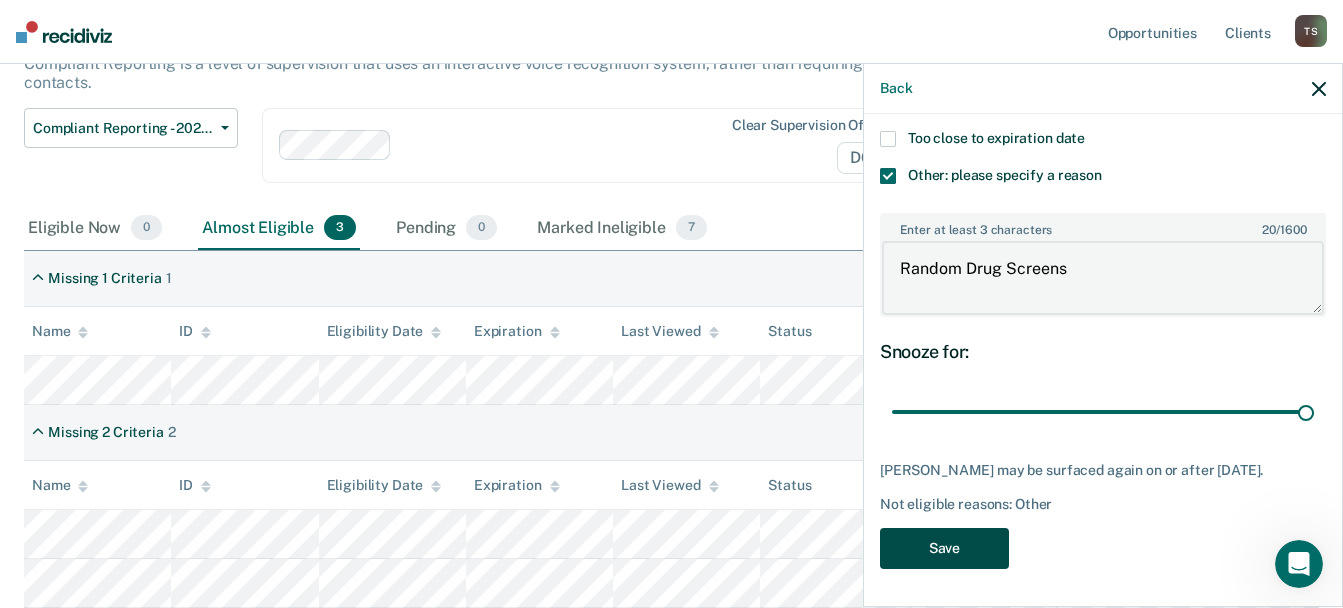 type on "Random Drug Screens" 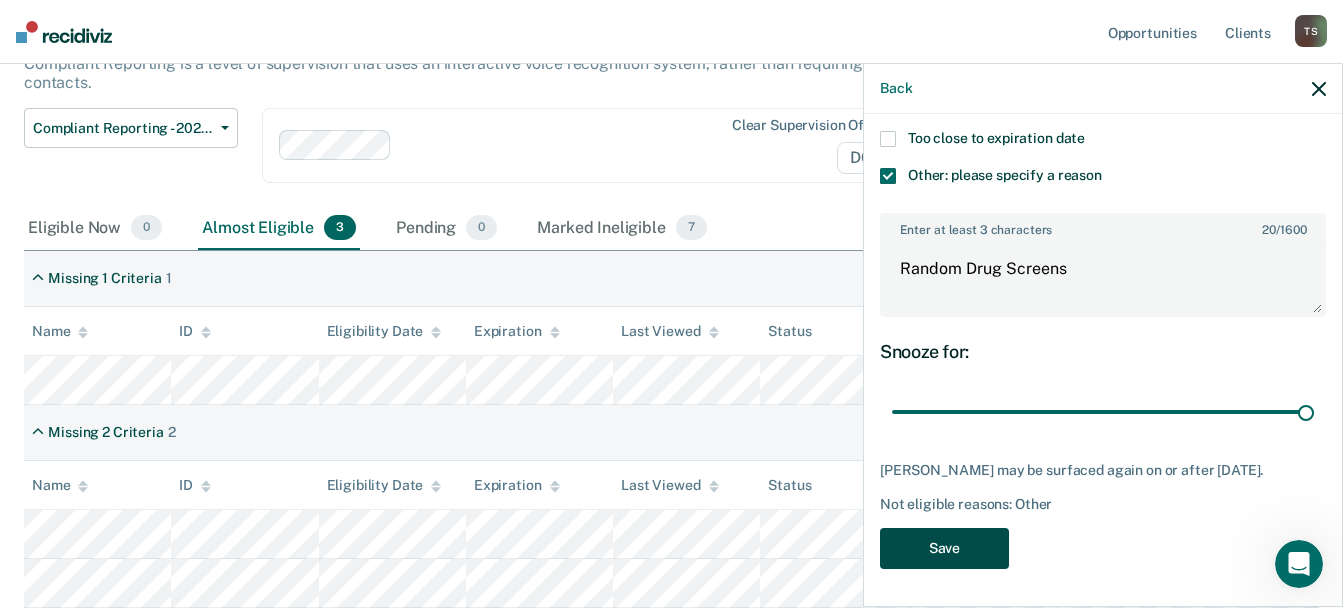 click on "Save" at bounding box center [944, 548] 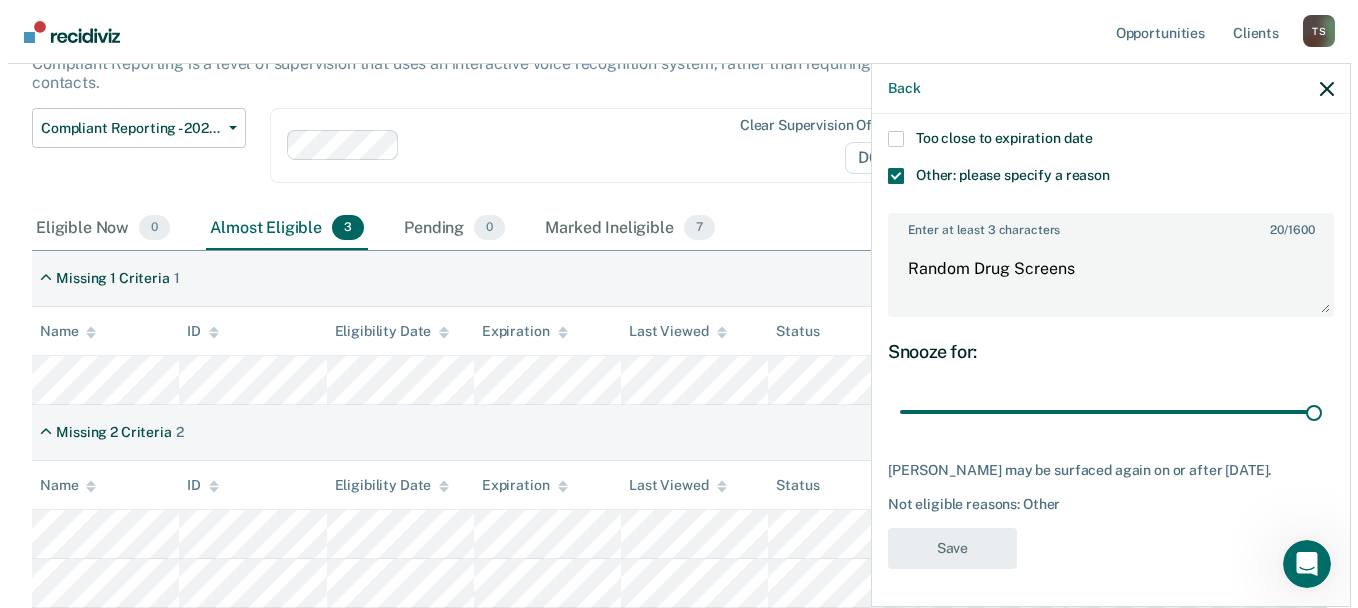 scroll, scrollTop: 0, scrollLeft: 0, axis: both 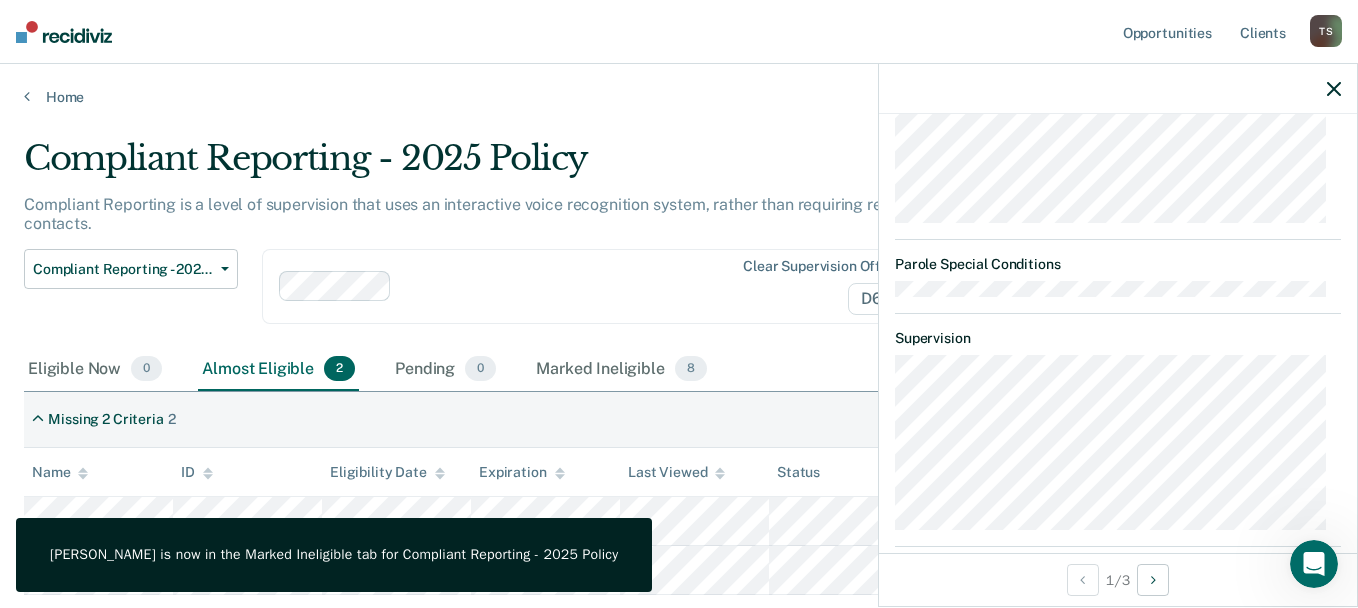 click 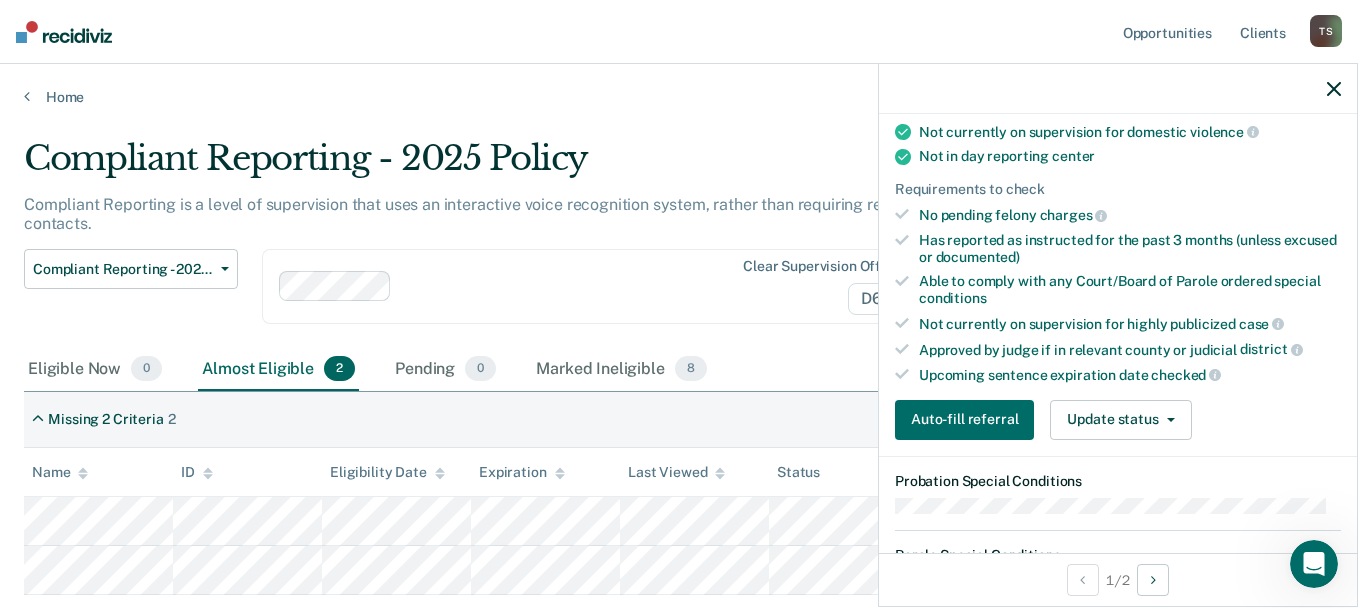 scroll, scrollTop: 400, scrollLeft: 0, axis: vertical 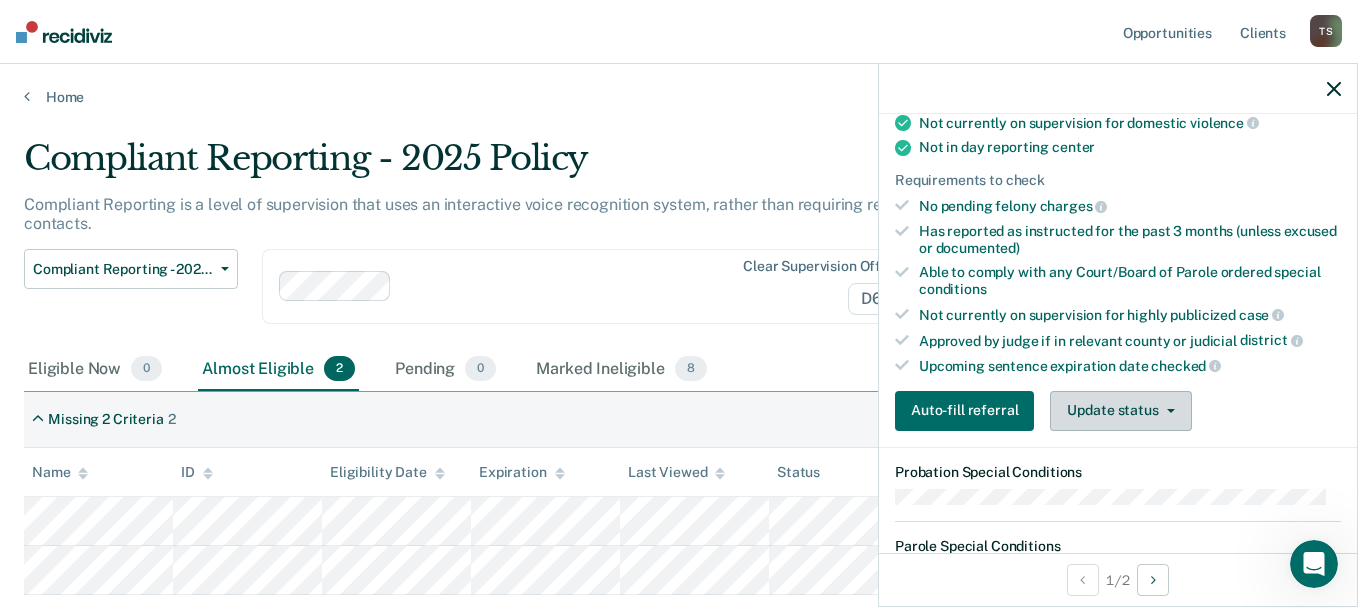 click on "Update status" at bounding box center (1120, 411) 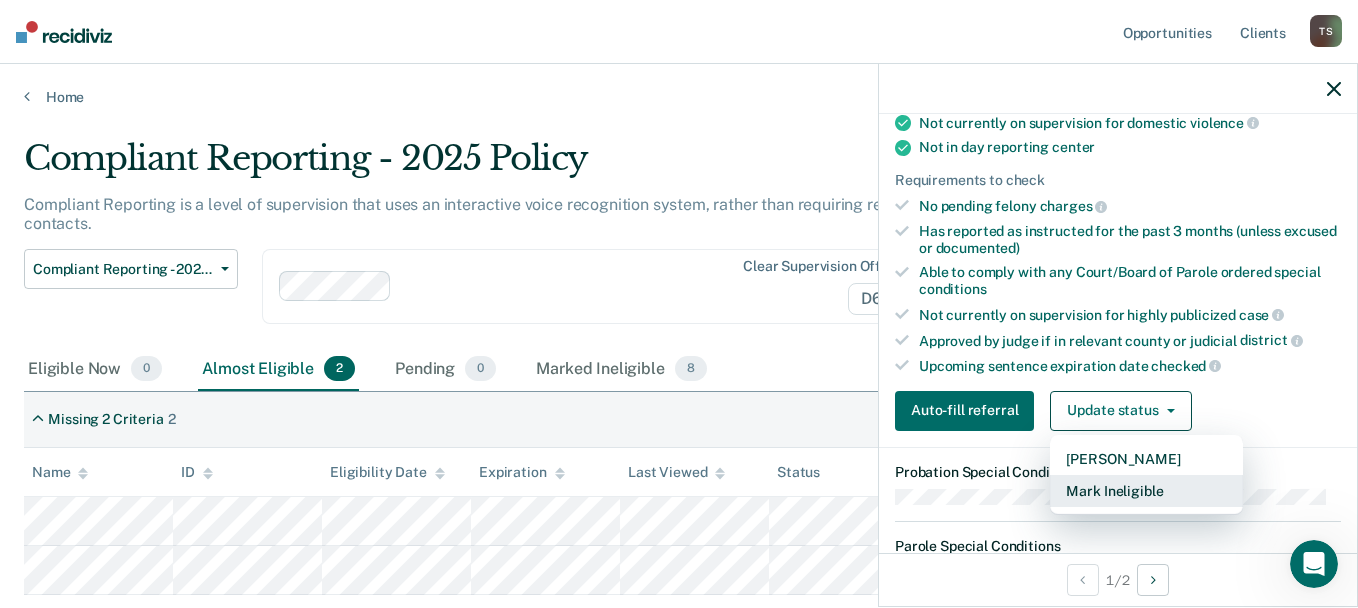 click on "Mark Ineligible" at bounding box center [1146, 491] 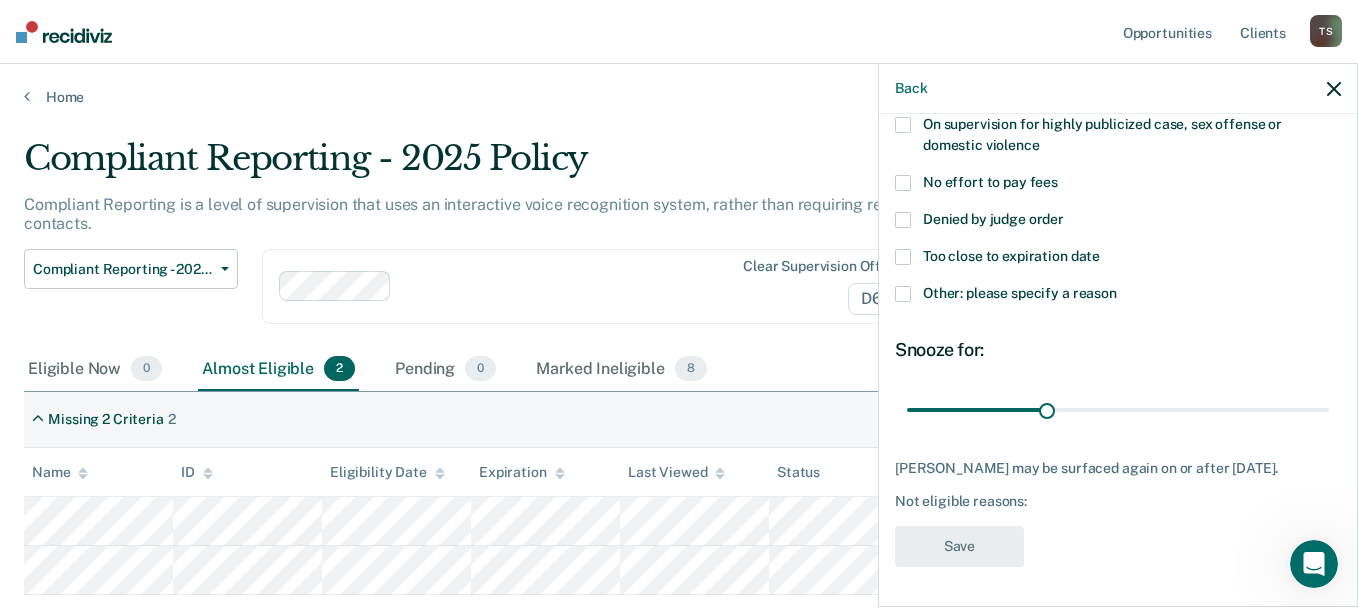 scroll, scrollTop: 295, scrollLeft: 0, axis: vertical 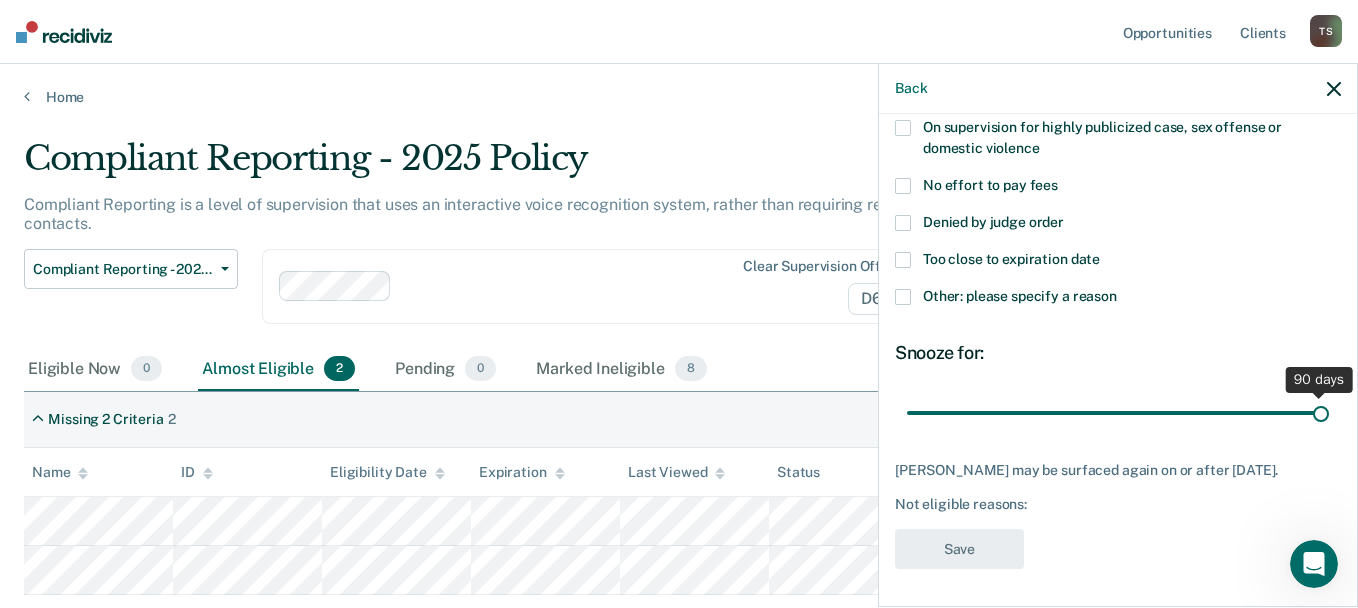 drag, startPoint x: 1039, startPoint y: 410, endPoint x: 1388, endPoint y: 400, distance: 349.14325 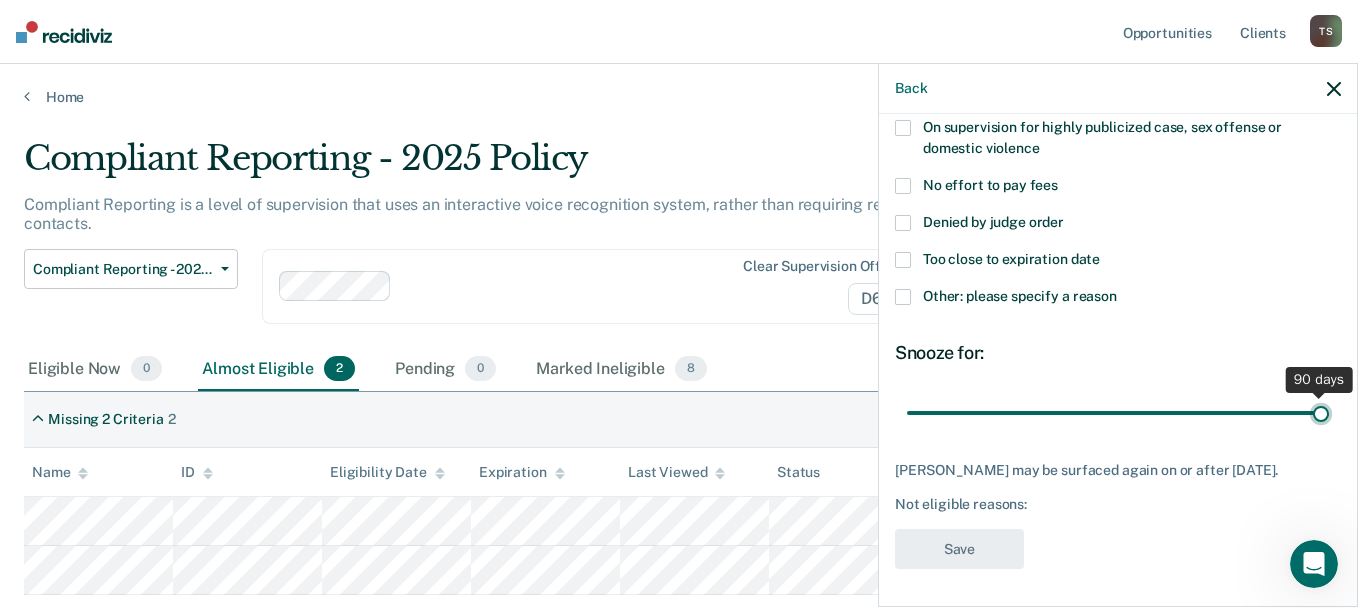 type on "90" 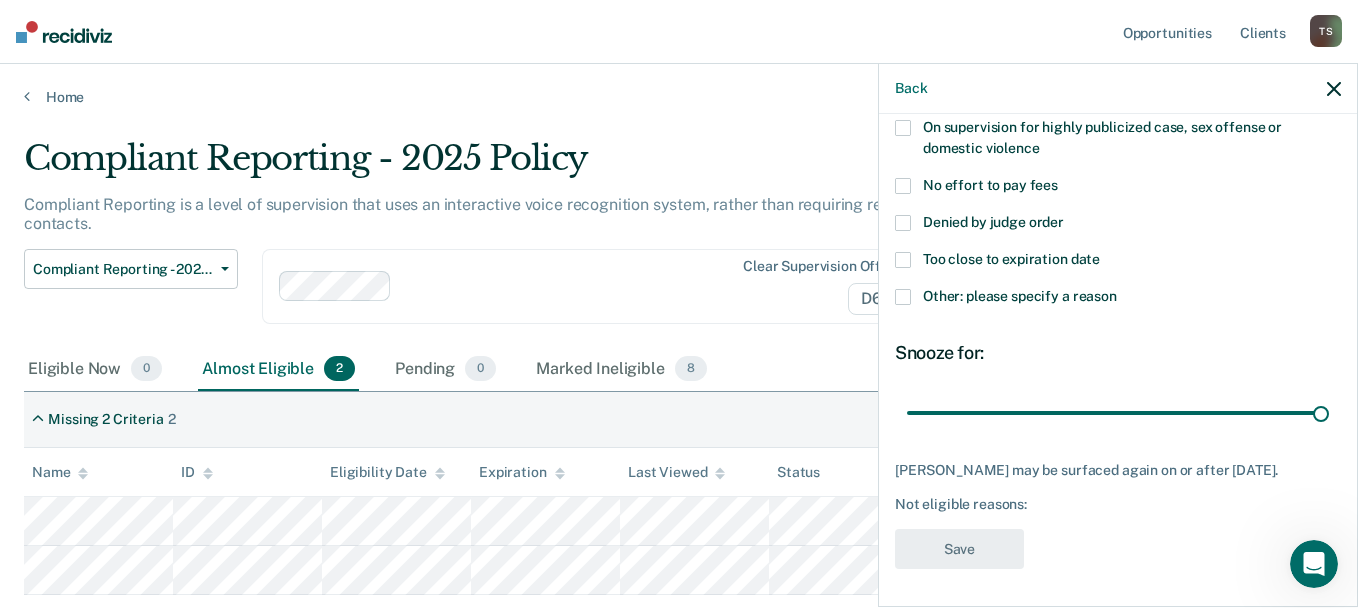 click at bounding box center (903, 297) 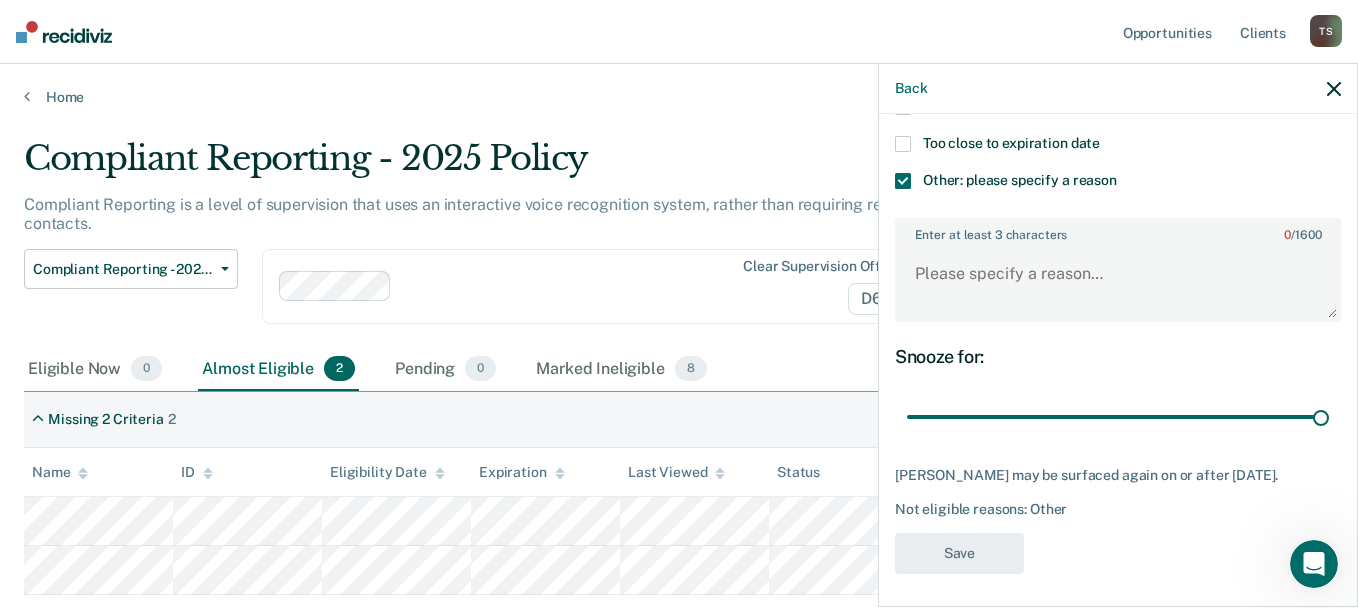 scroll, scrollTop: 416, scrollLeft: 0, axis: vertical 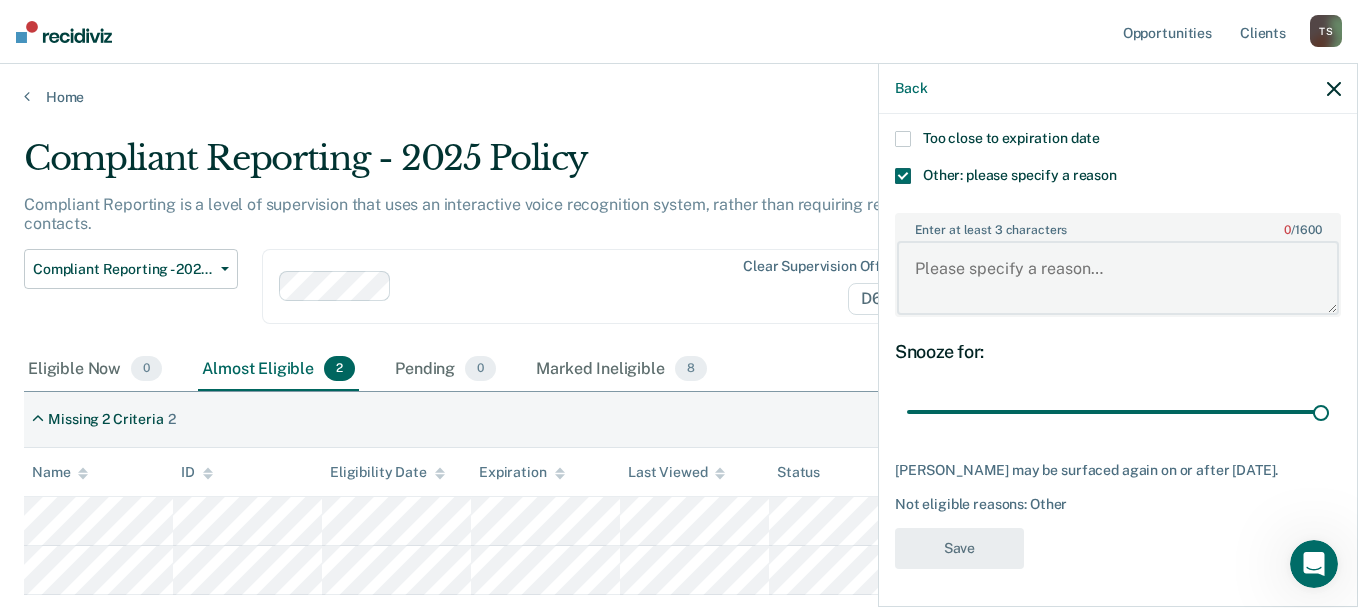 click on "Enter at least 3 characters 0  /  1600" at bounding box center [1118, 278] 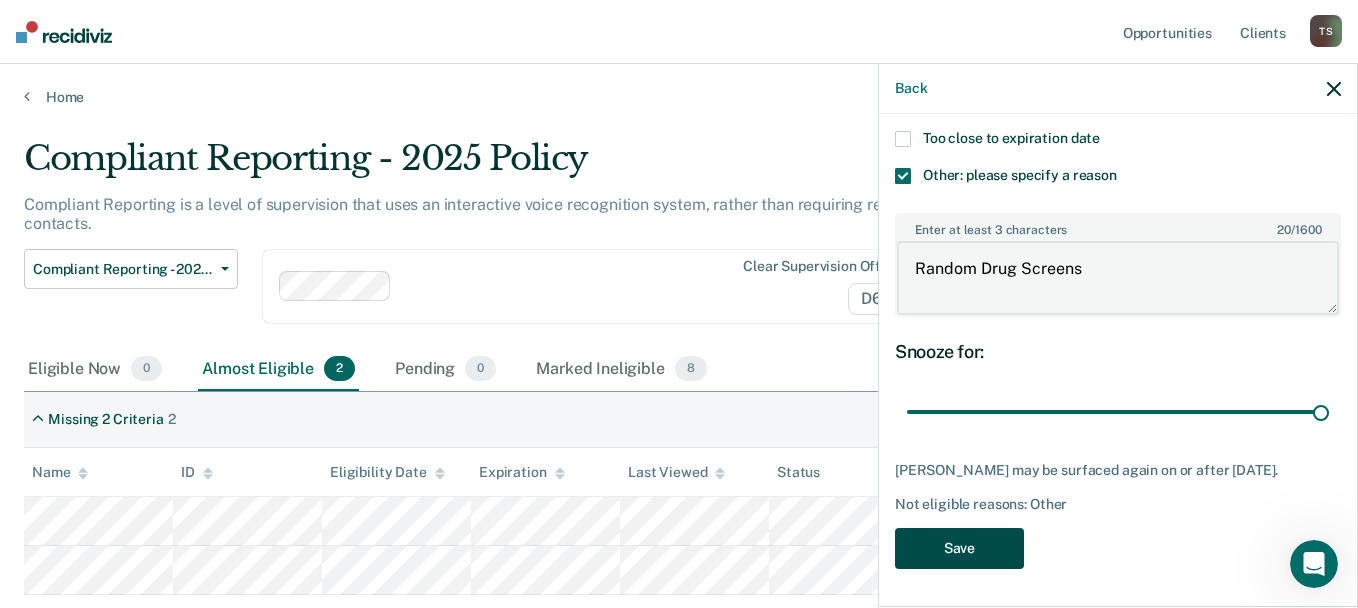 type on "Random Drug Screens" 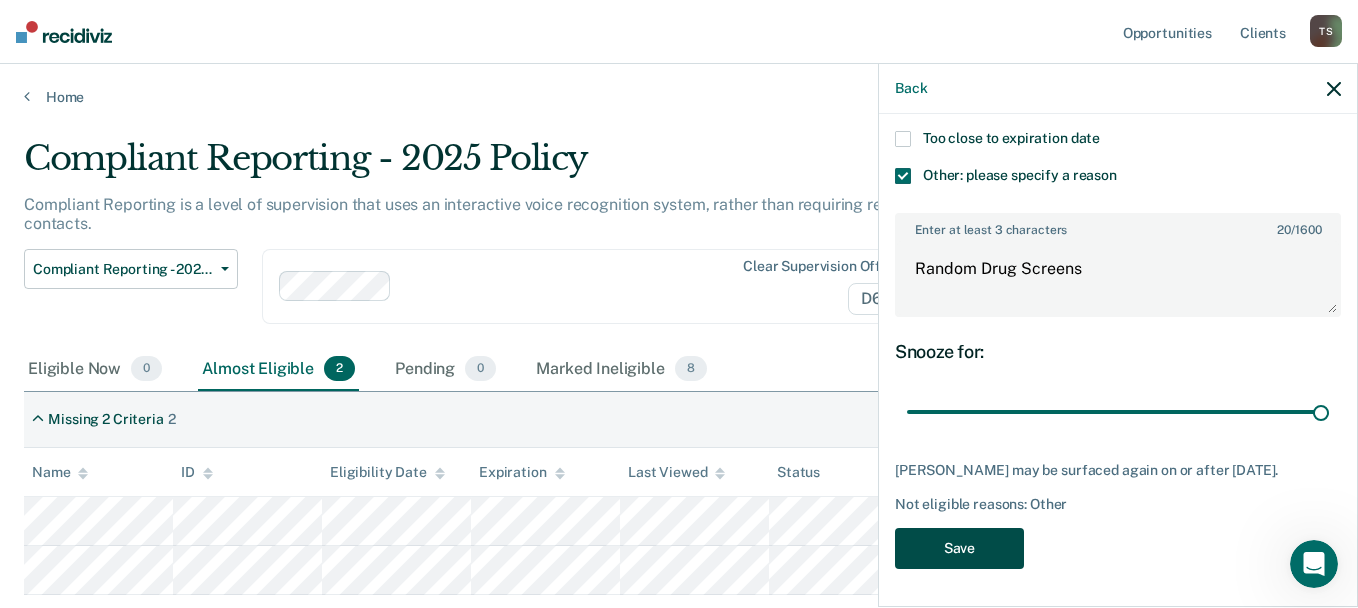 click on "Save" at bounding box center [959, 548] 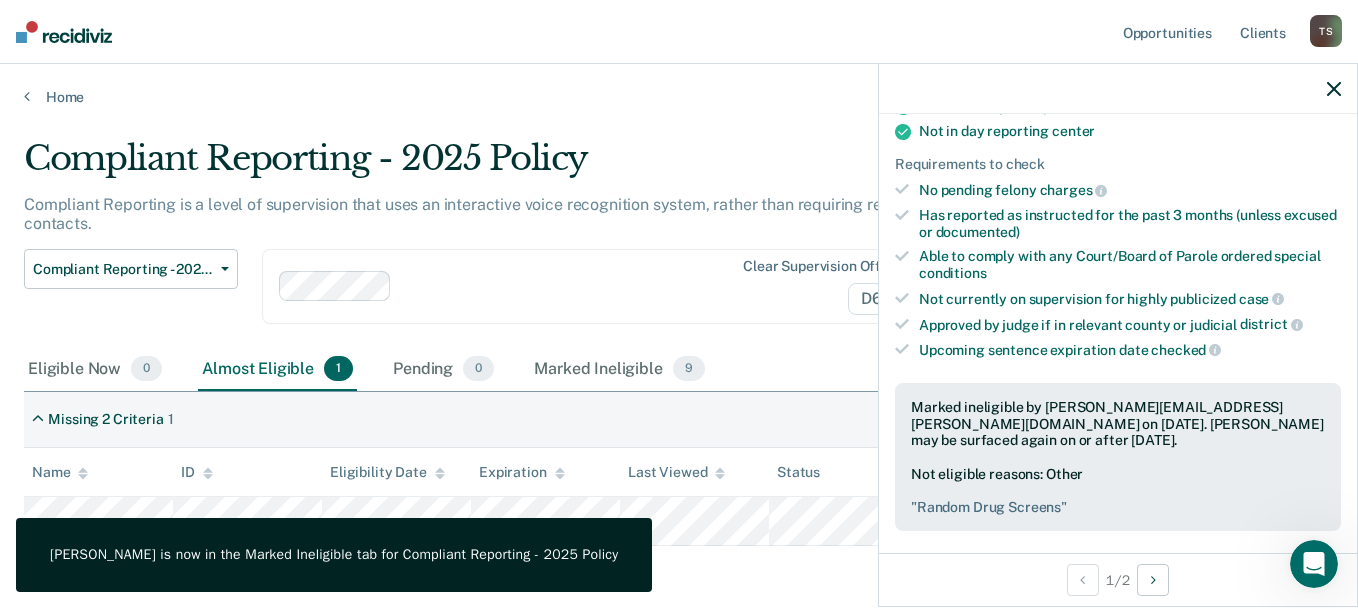 click 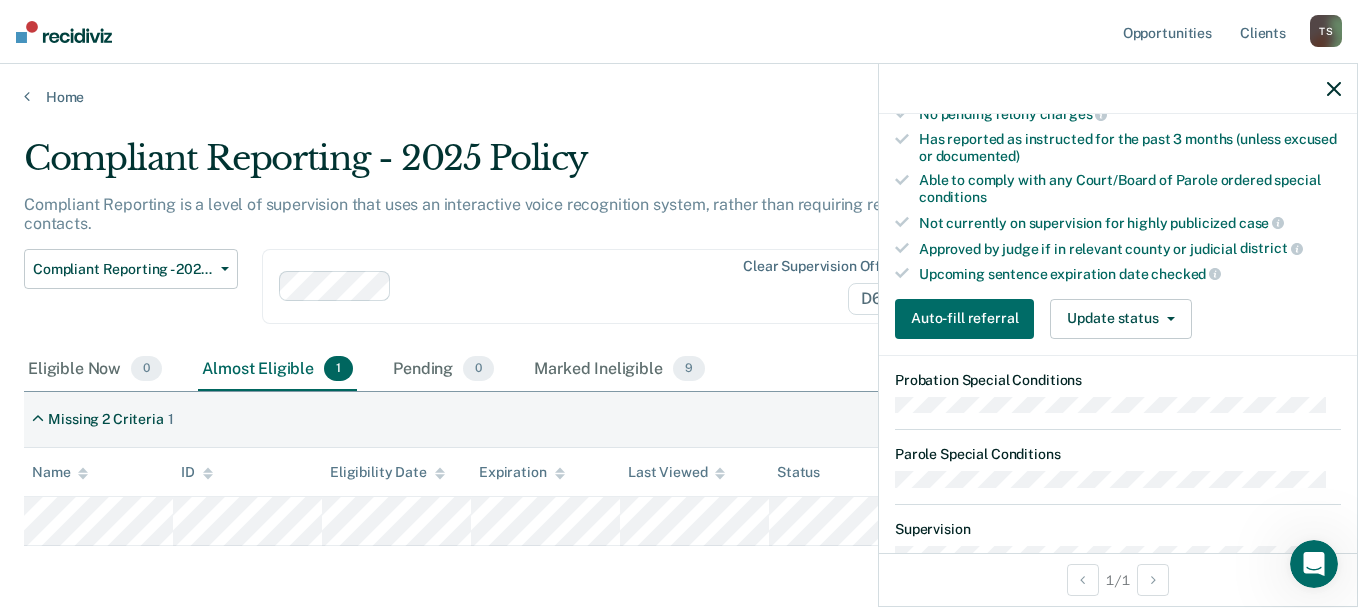 scroll, scrollTop: 500, scrollLeft: 0, axis: vertical 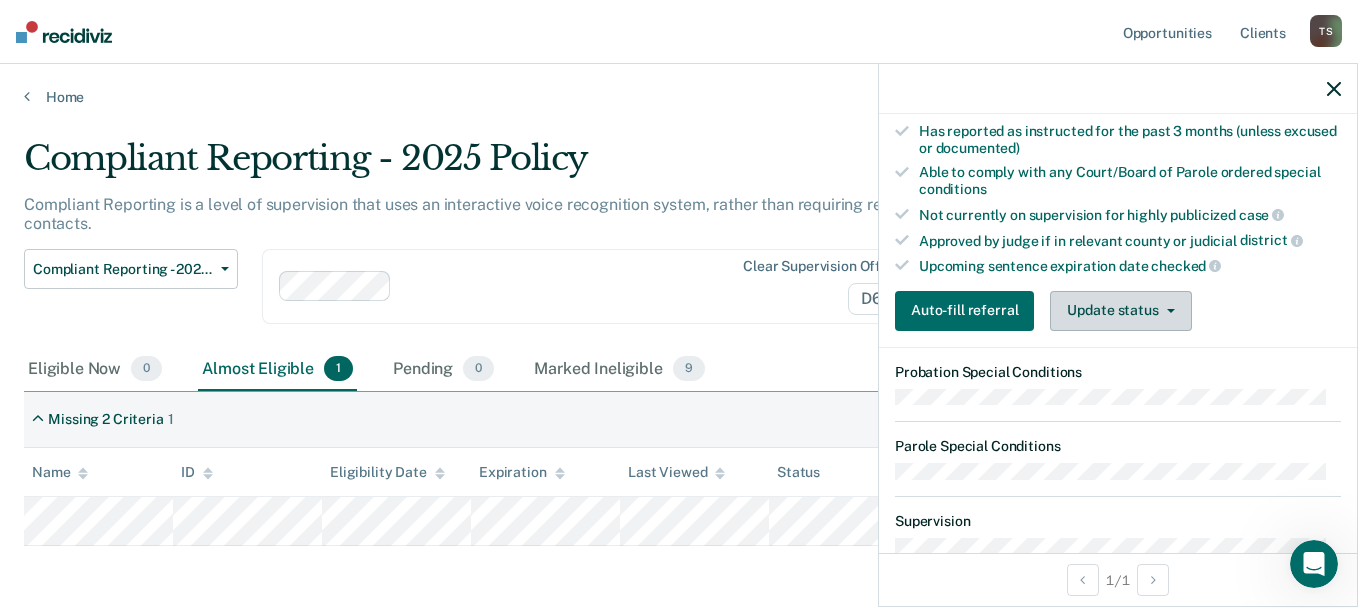 click on "Update status" at bounding box center [1120, 311] 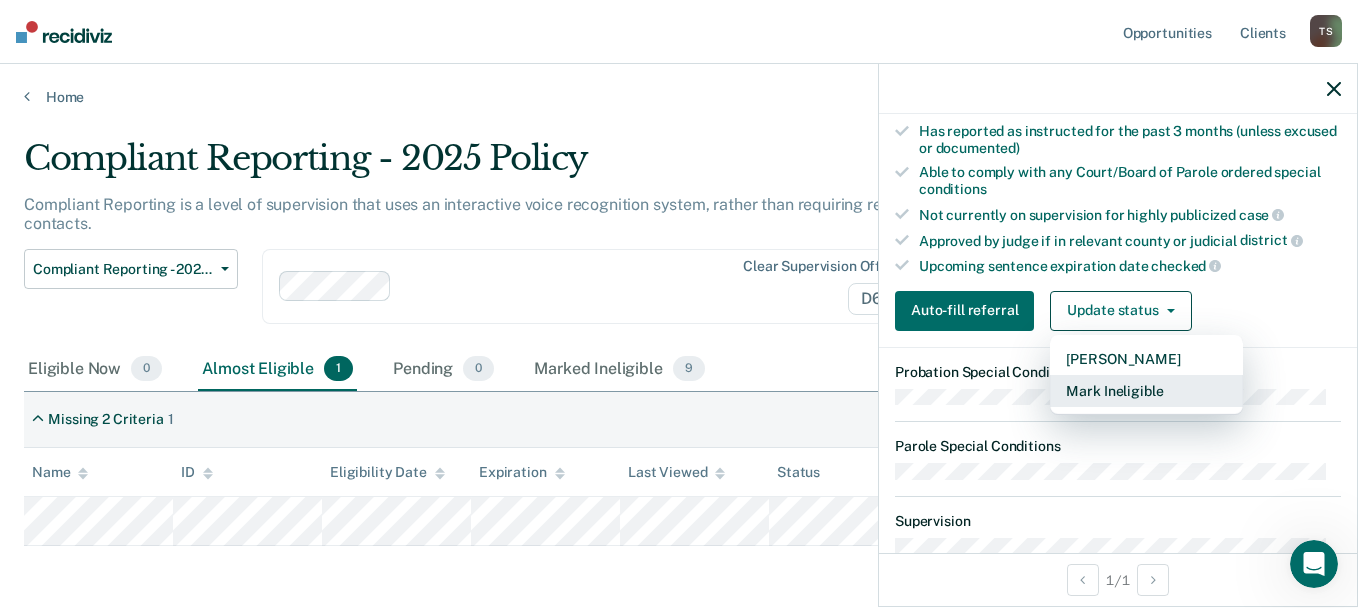 click on "Mark Ineligible" at bounding box center (1146, 391) 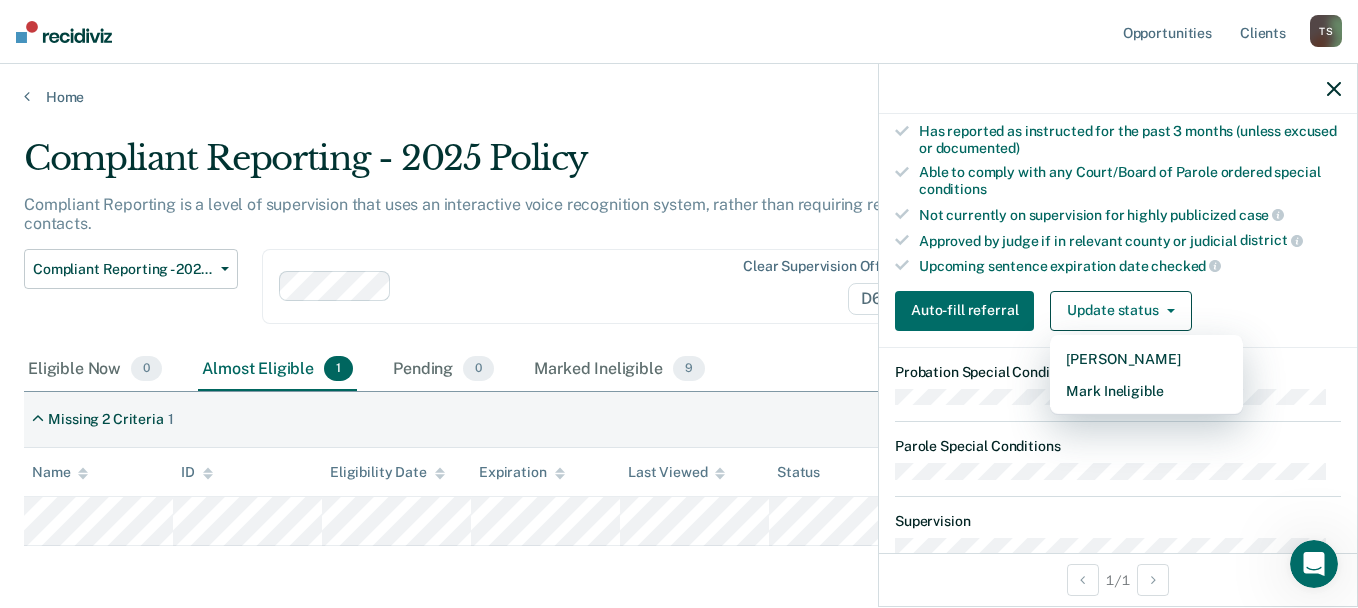 scroll, scrollTop: 312, scrollLeft: 0, axis: vertical 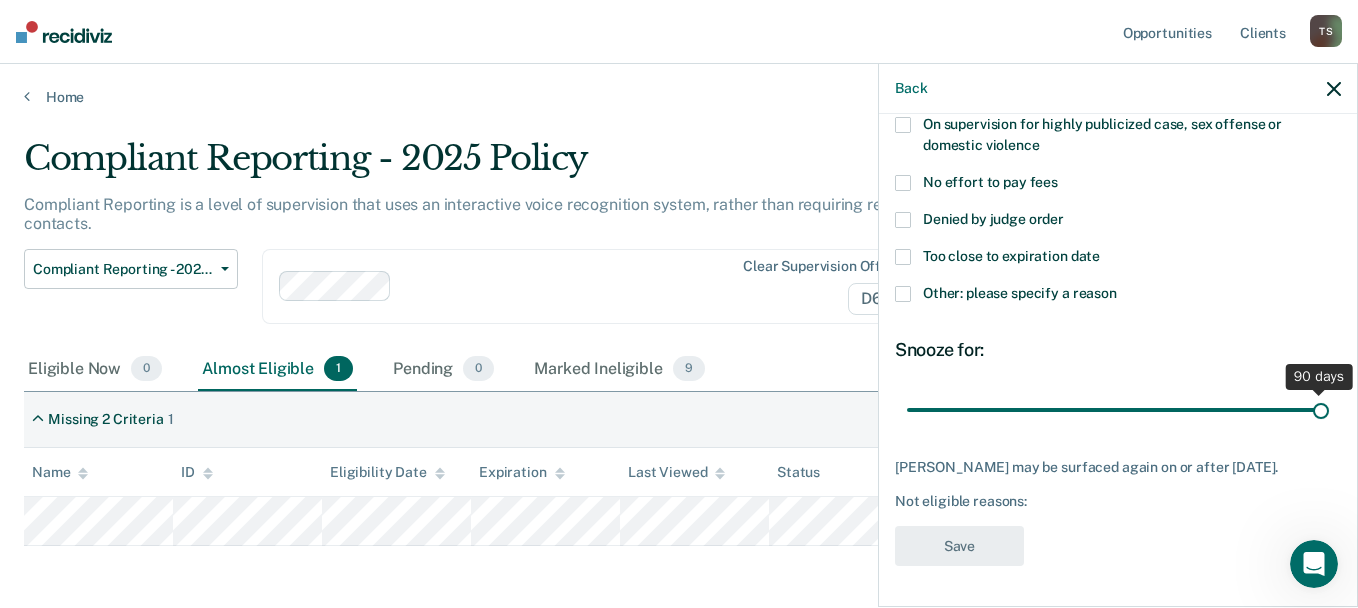 drag, startPoint x: 1050, startPoint y: 387, endPoint x: 1431, endPoint y: 405, distance: 381.42496 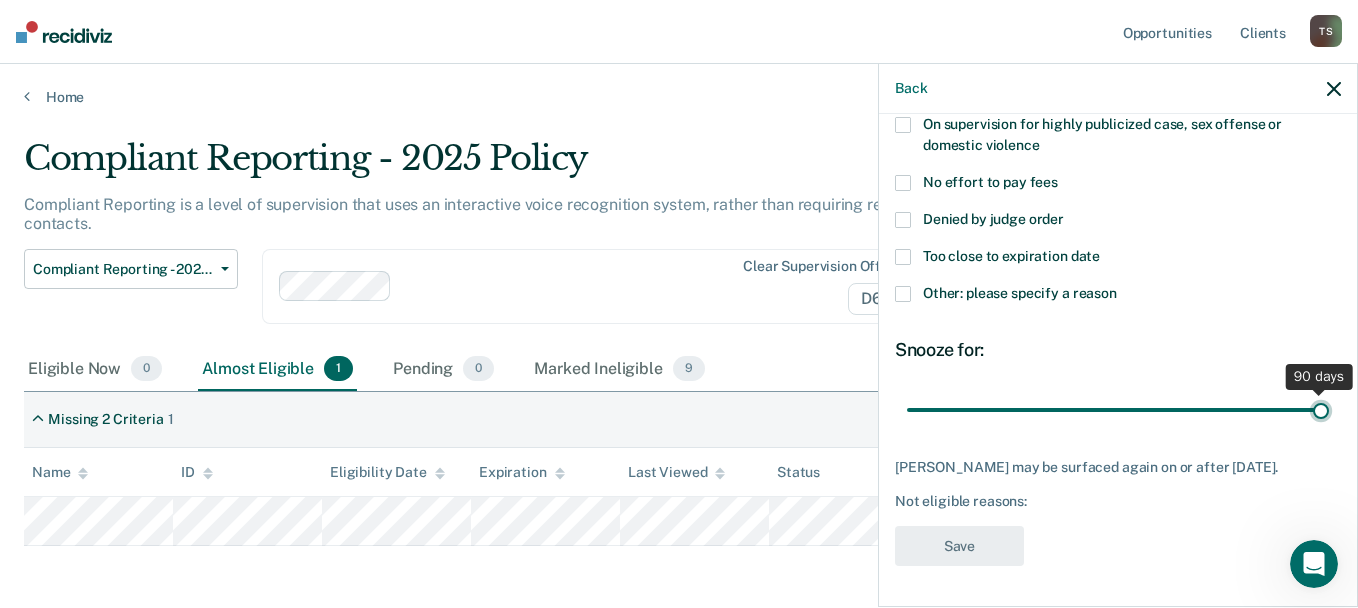 type on "90" 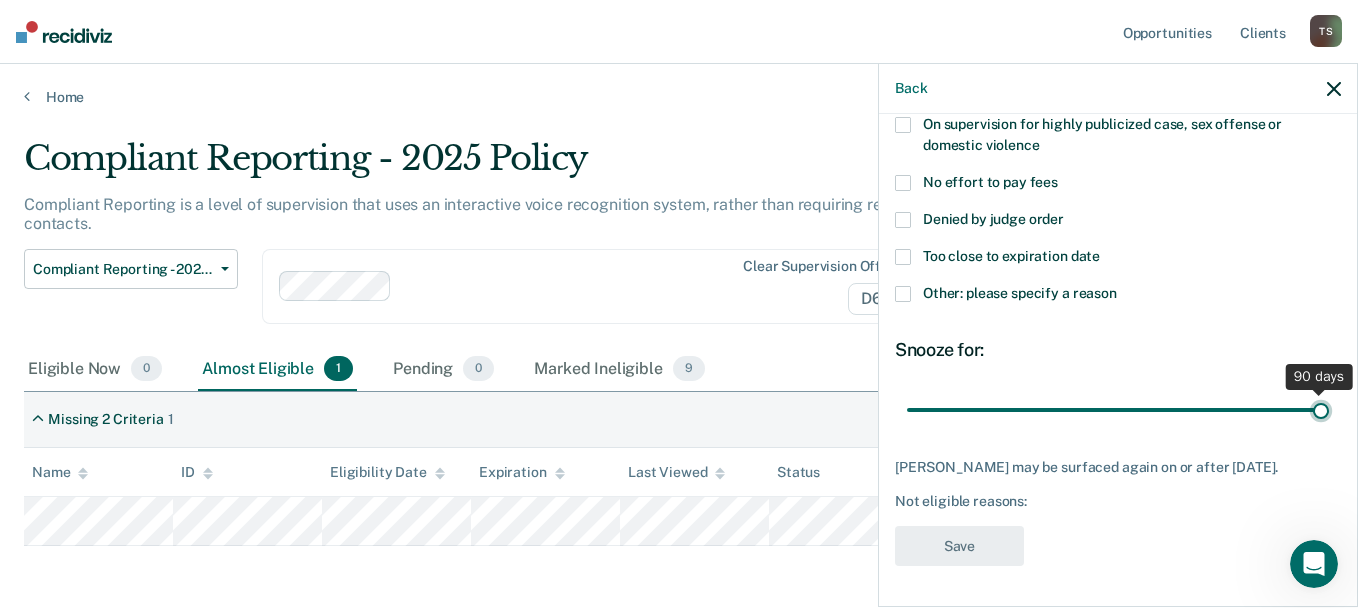 click at bounding box center [1118, 409] 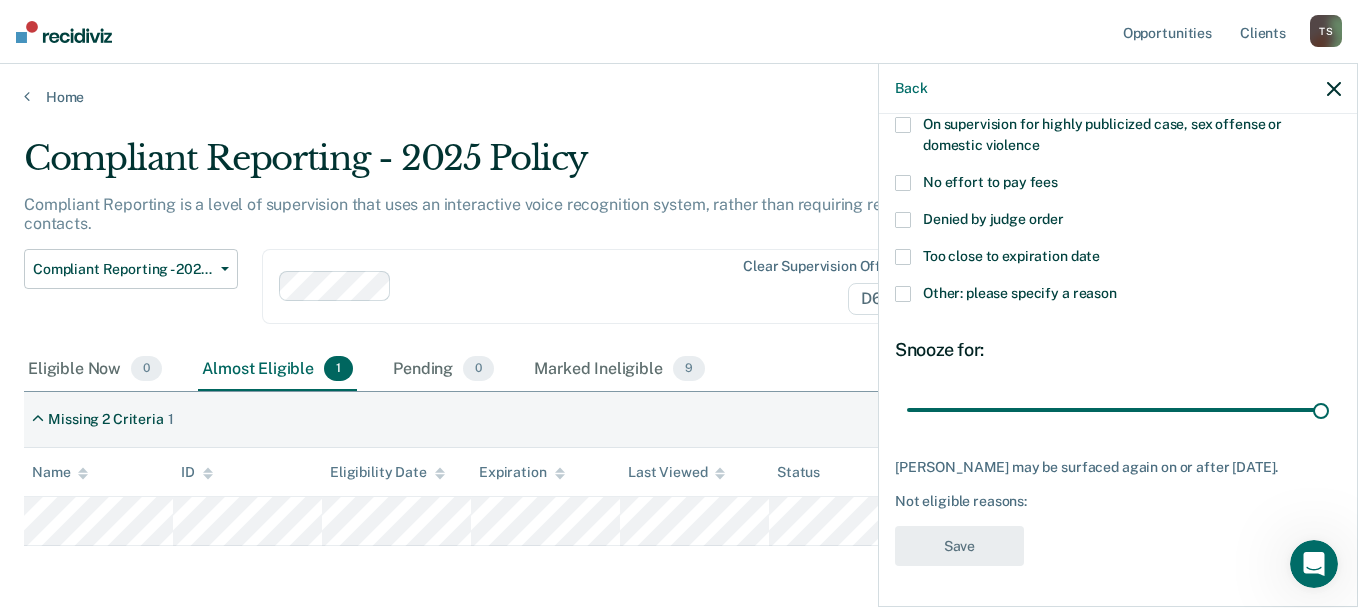 click at bounding box center (903, 294) 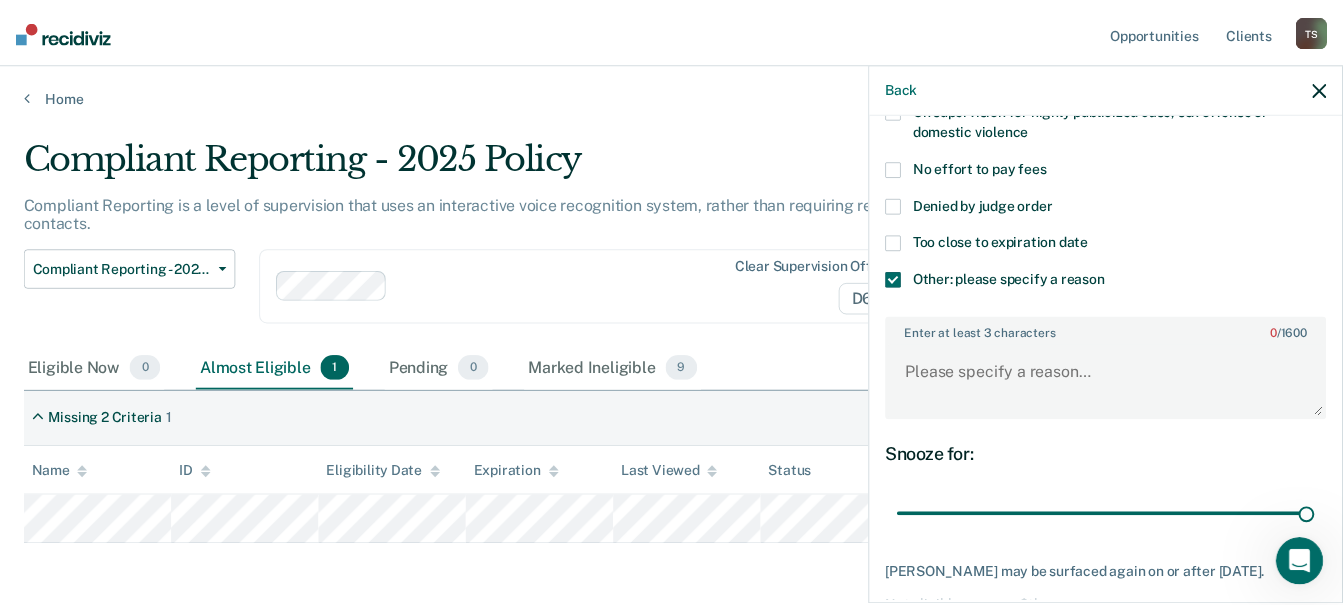 scroll, scrollTop: 412, scrollLeft: 0, axis: vertical 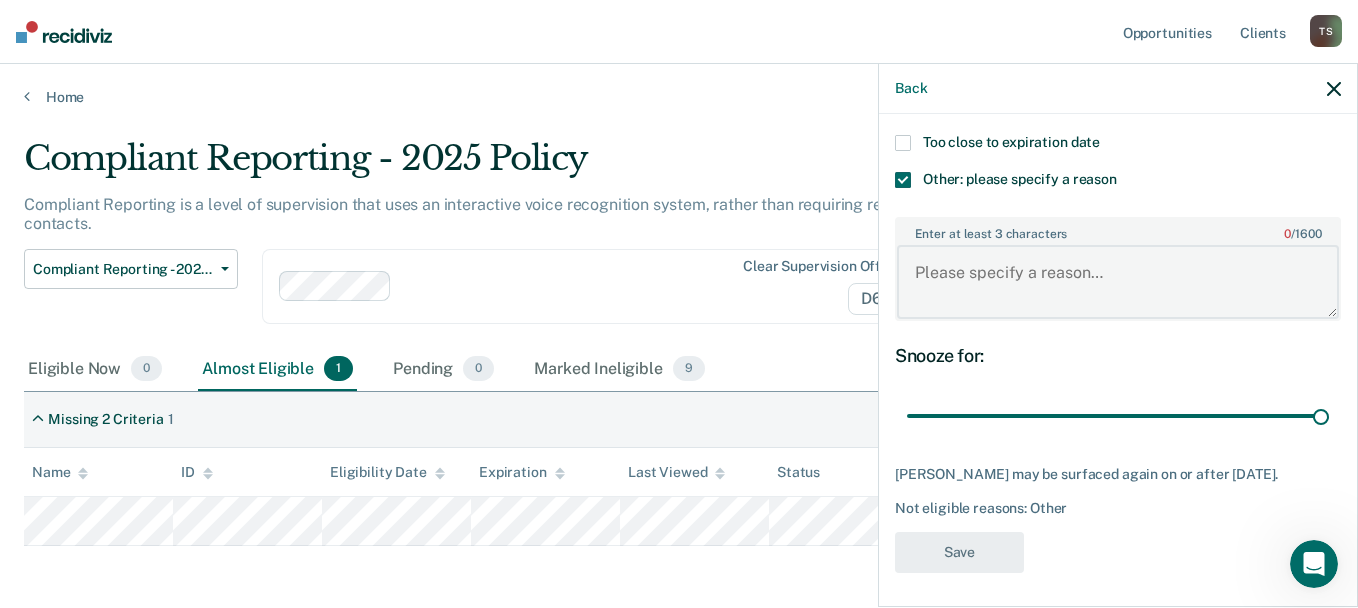 click on "Enter at least 3 characters 0  /  1600" at bounding box center (1118, 282) 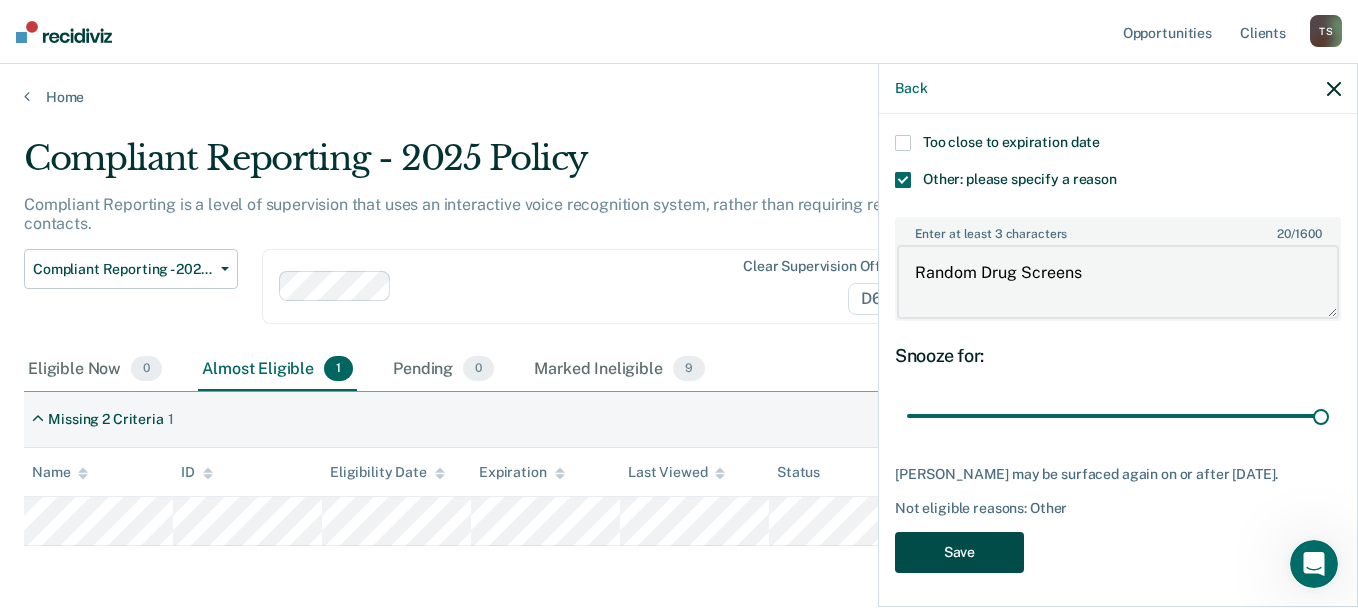type on "Random Drug Screens" 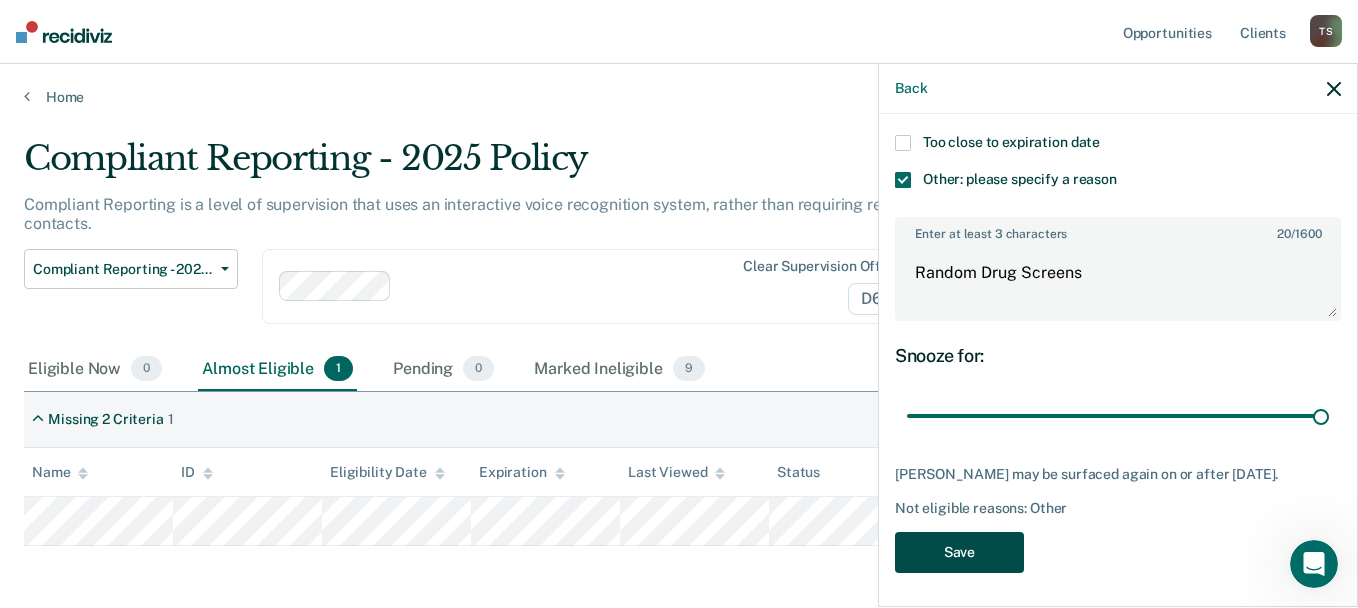 click on "Save" at bounding box center (959, 552) 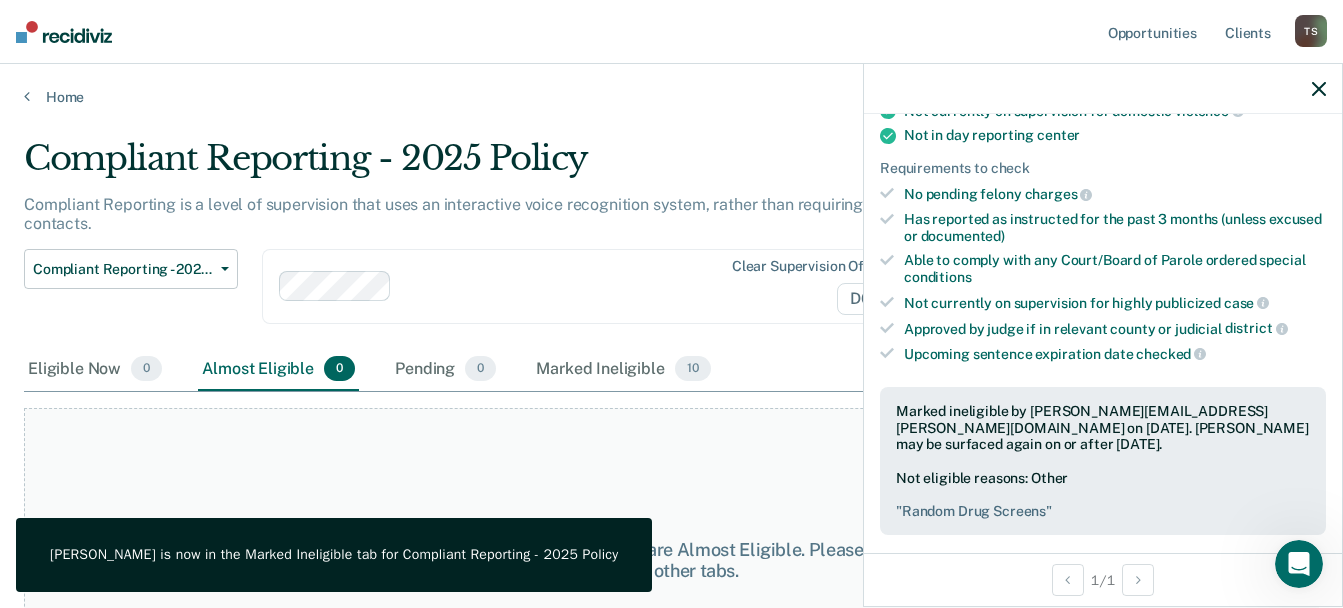 click on "Compliant Reporting - 2025 Policy" at bounding box center [527, 166] 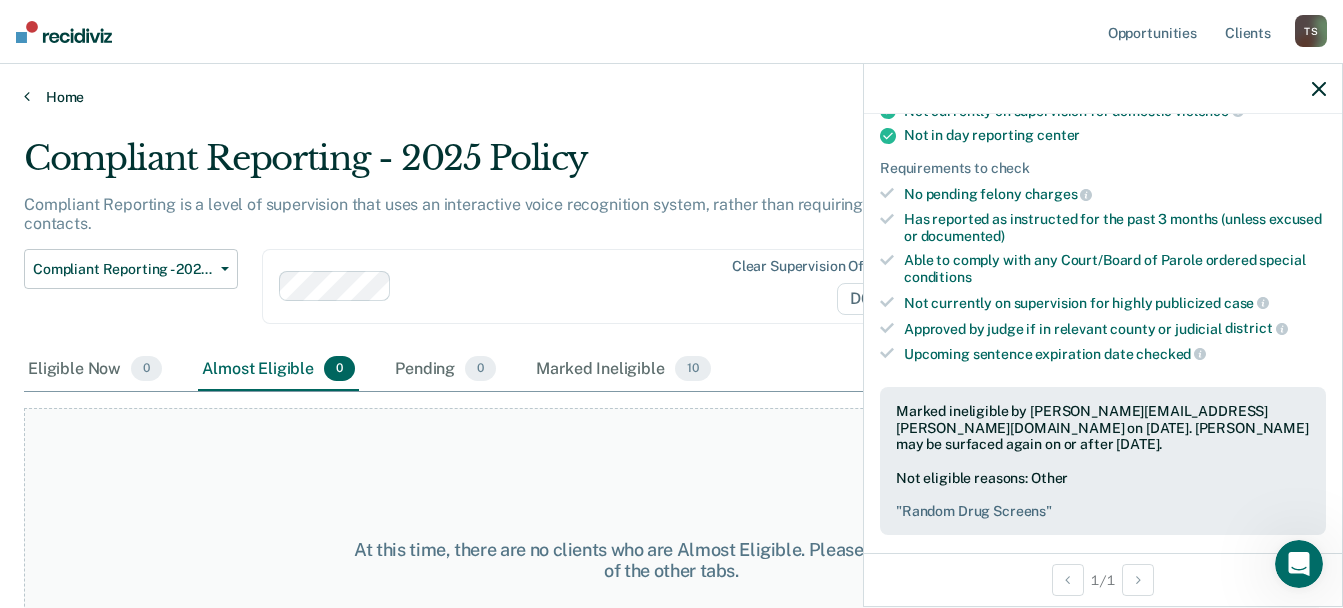 click on "Home" at bounding box center (671, 97) 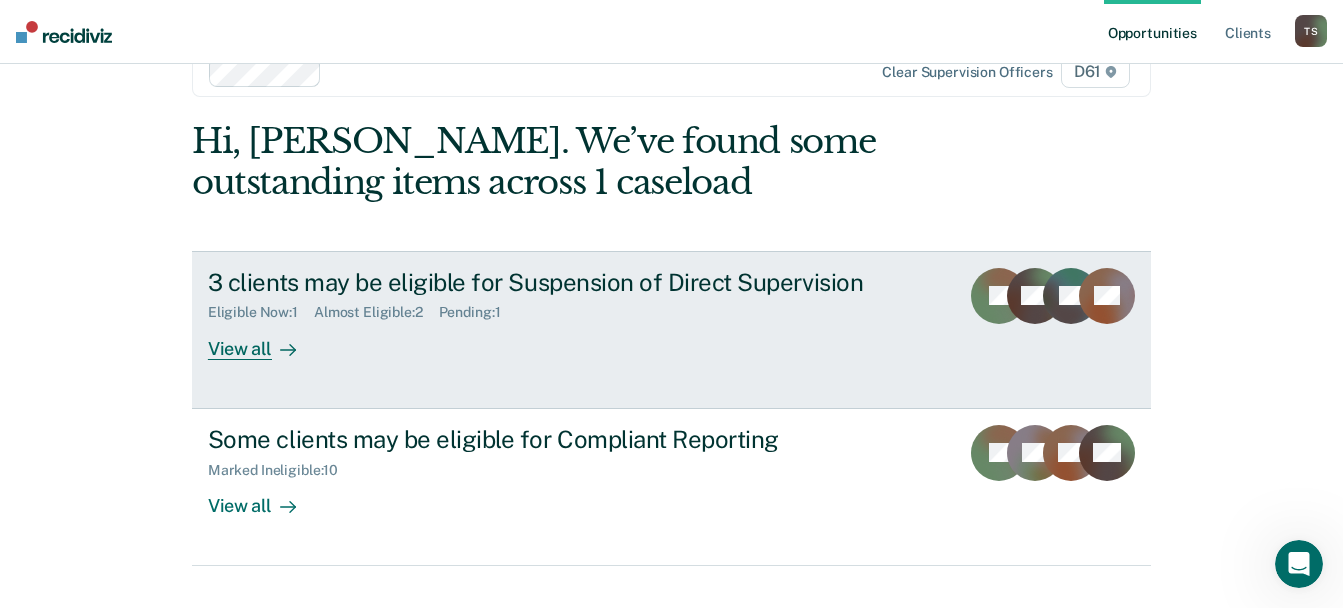 scroll, scrollTop: 87, scrollLeft: 0, axis: vertical 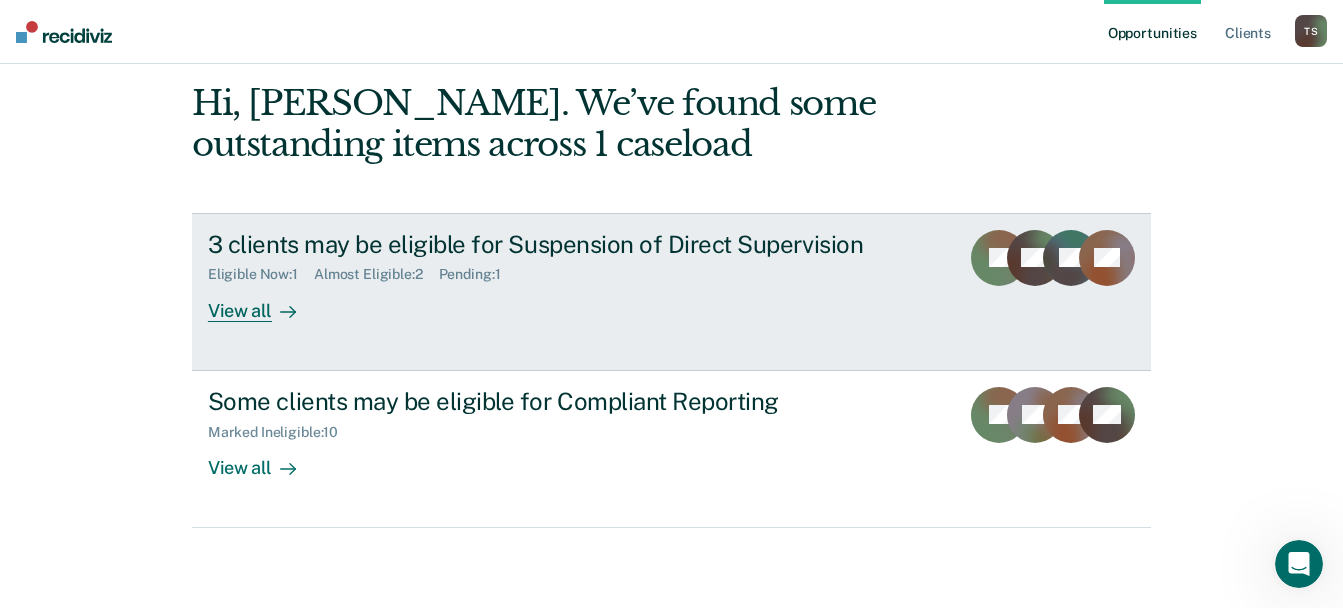 click on "View all" at bounding box center (264, 302) 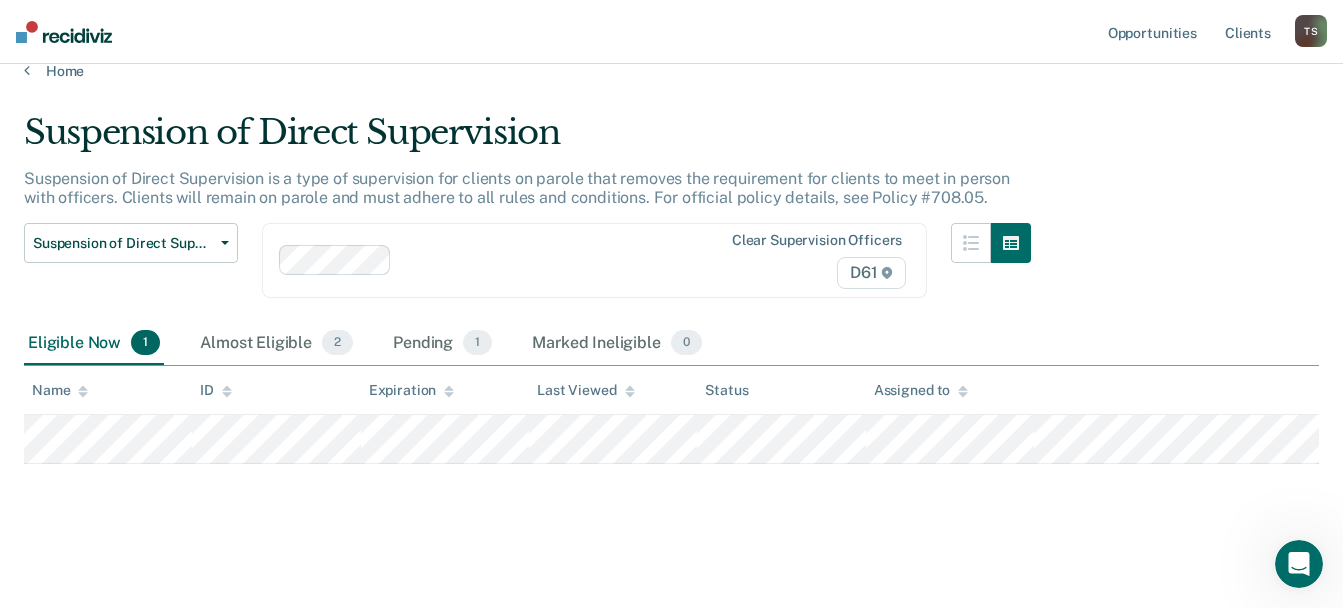 scroll, scrollTop: 0, scrollLeft: 0, axis: both 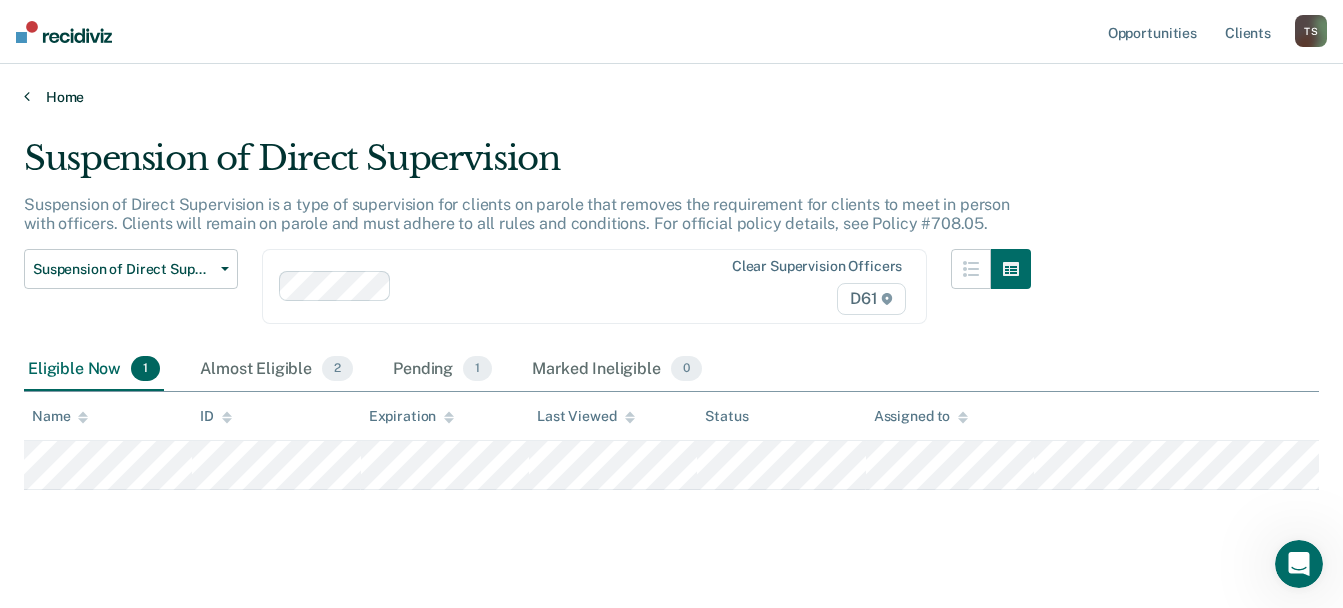 click on "Home" at bounding box center [671, 97] 